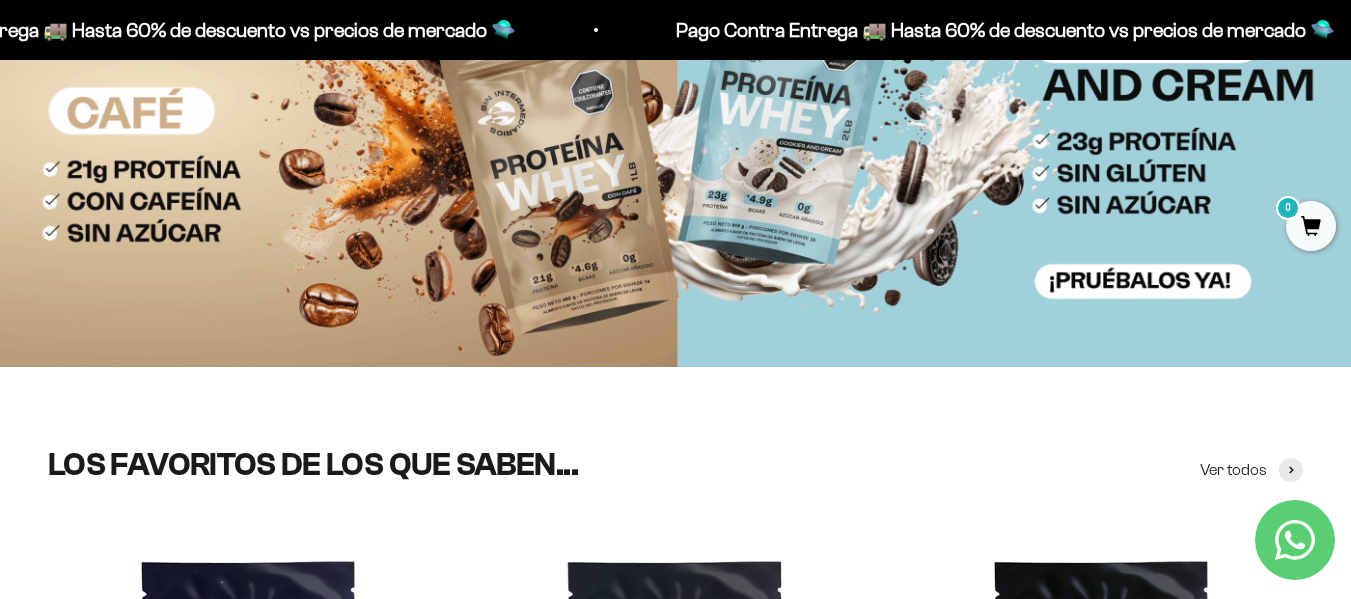 scroll, scrollTop: 0, scrollLeft: 0, axis: both 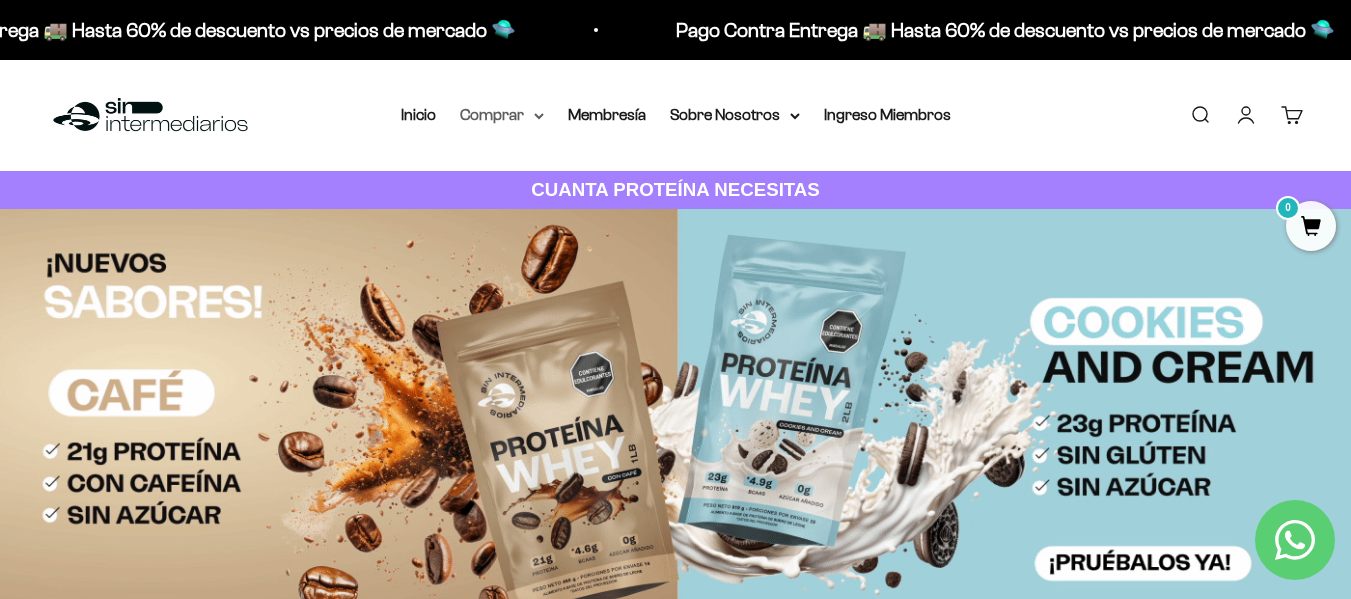 click on "Comprar" at bounding box center (502, 115) 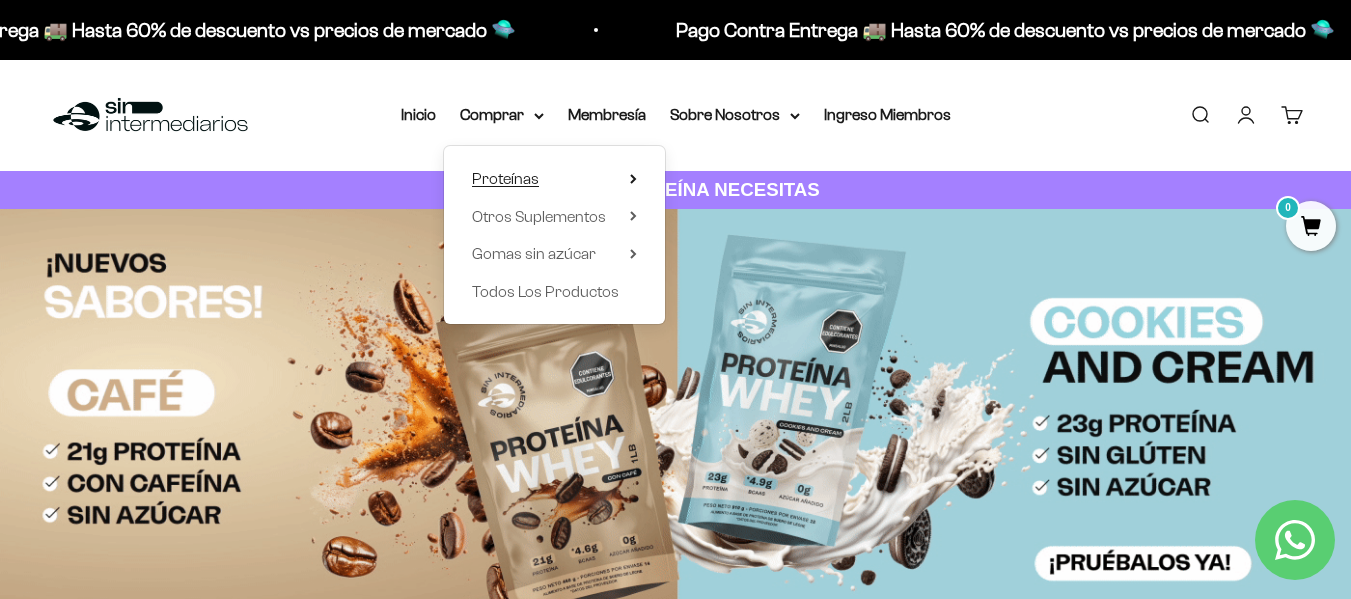 click on "Proteínas" at bounding box center (505, 178) 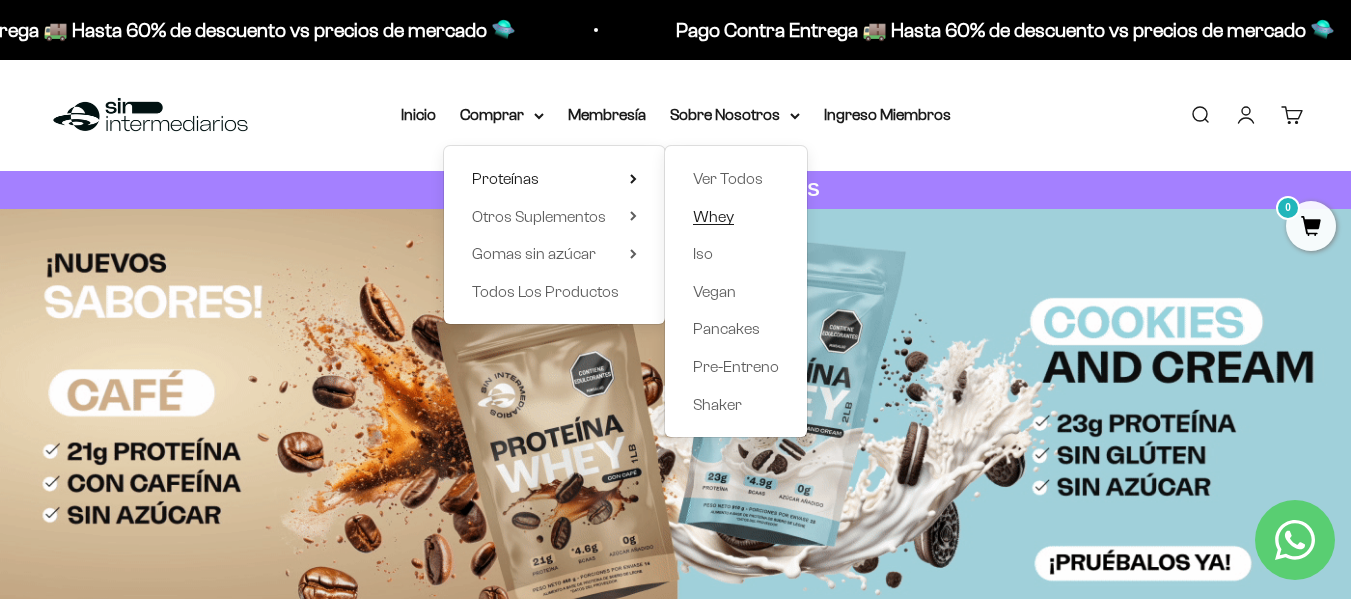 click on "Whey" at bounding box center (713, 216) 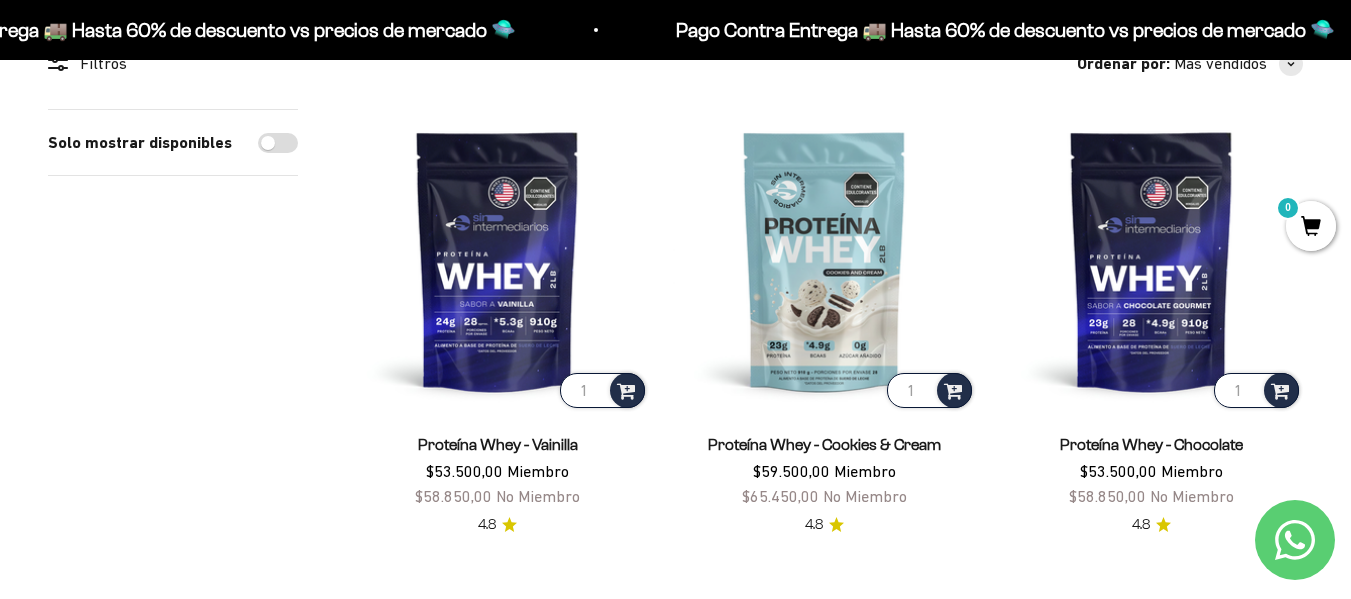scroll, scrollTop: 202, scrollLeft: 0, axis: vertical 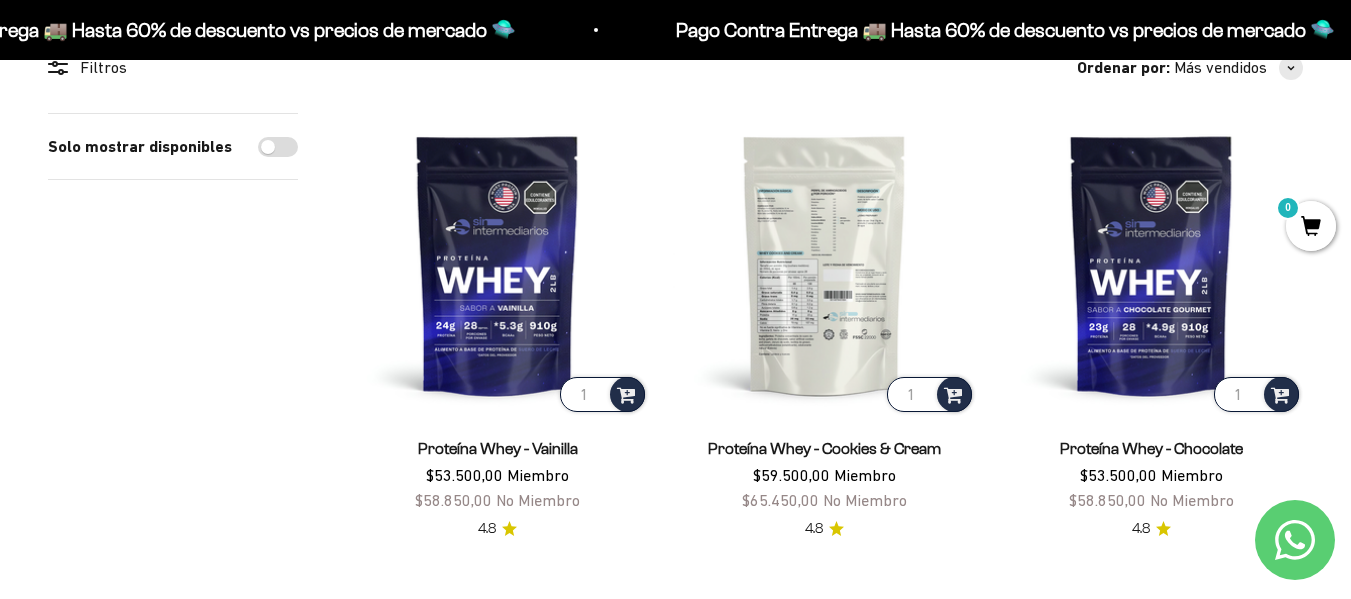 click at bounding box center (824, 264) 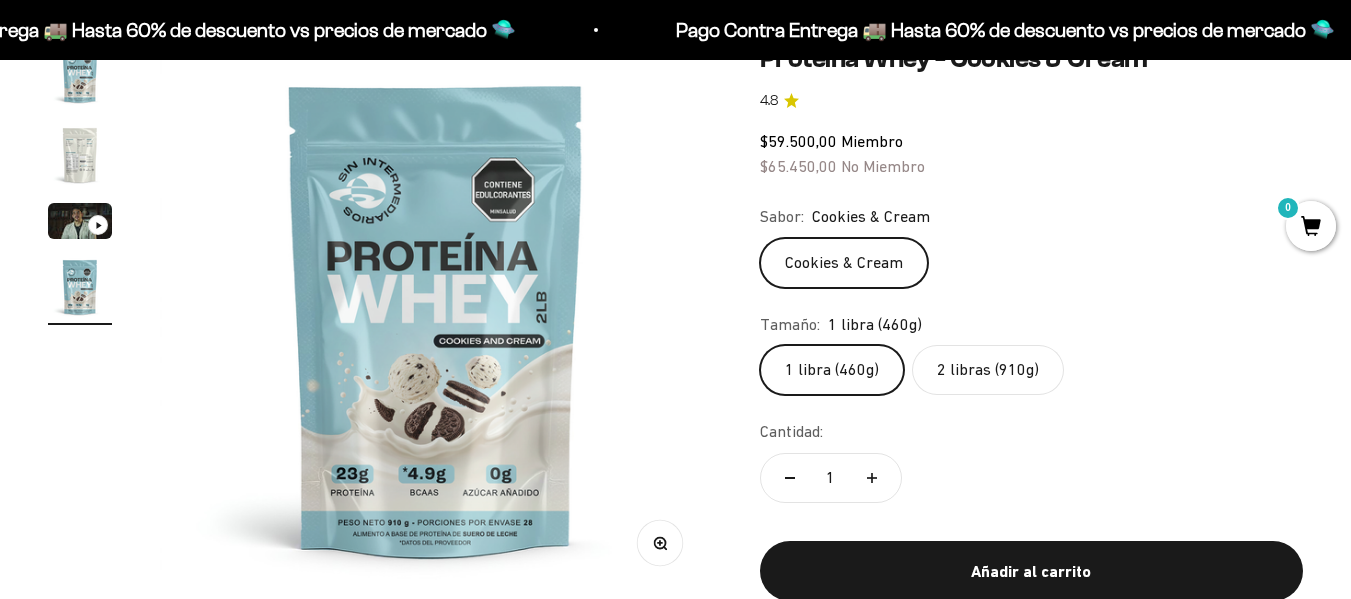 scroll, scrollTop: 215, scrollLeft: 0, axis: vertical 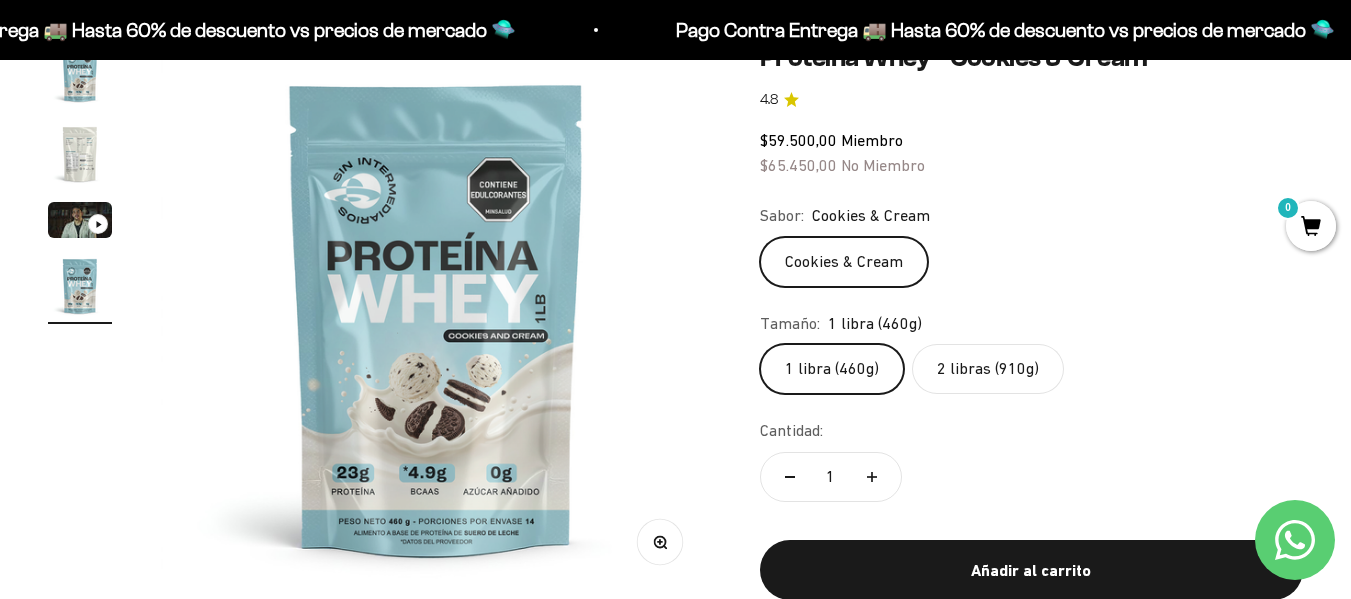click on "2 libras (910g)" 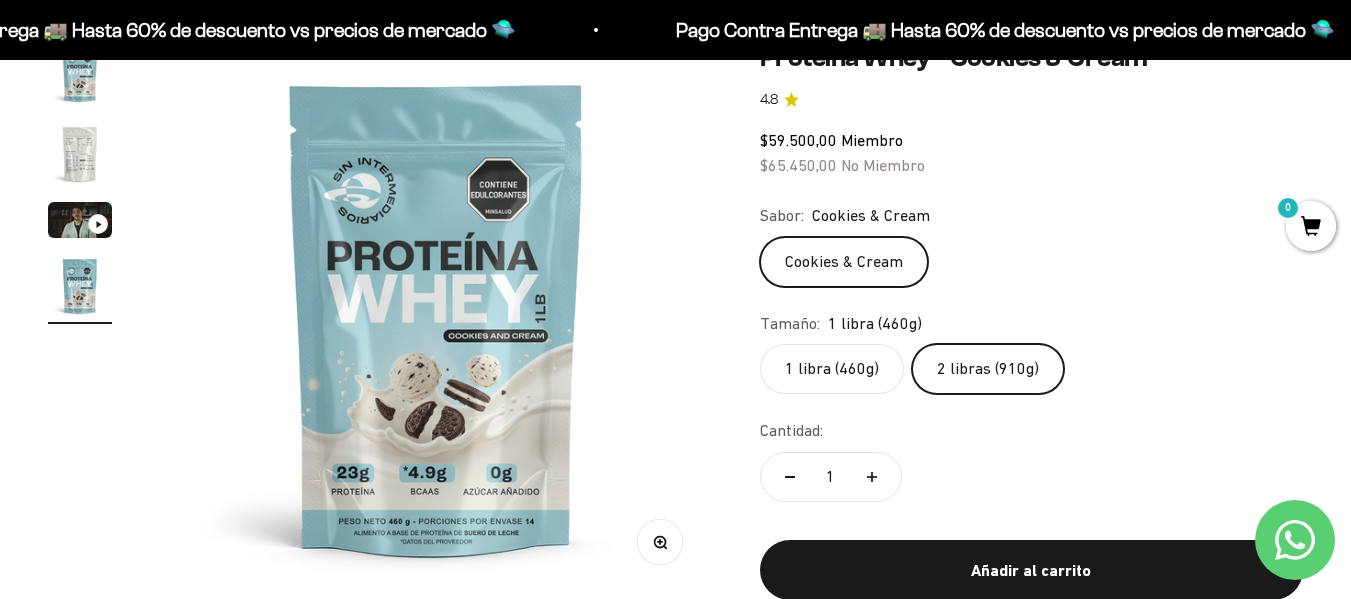 scroll, scrollTop: 0, scrollLeft: 0, axis: both 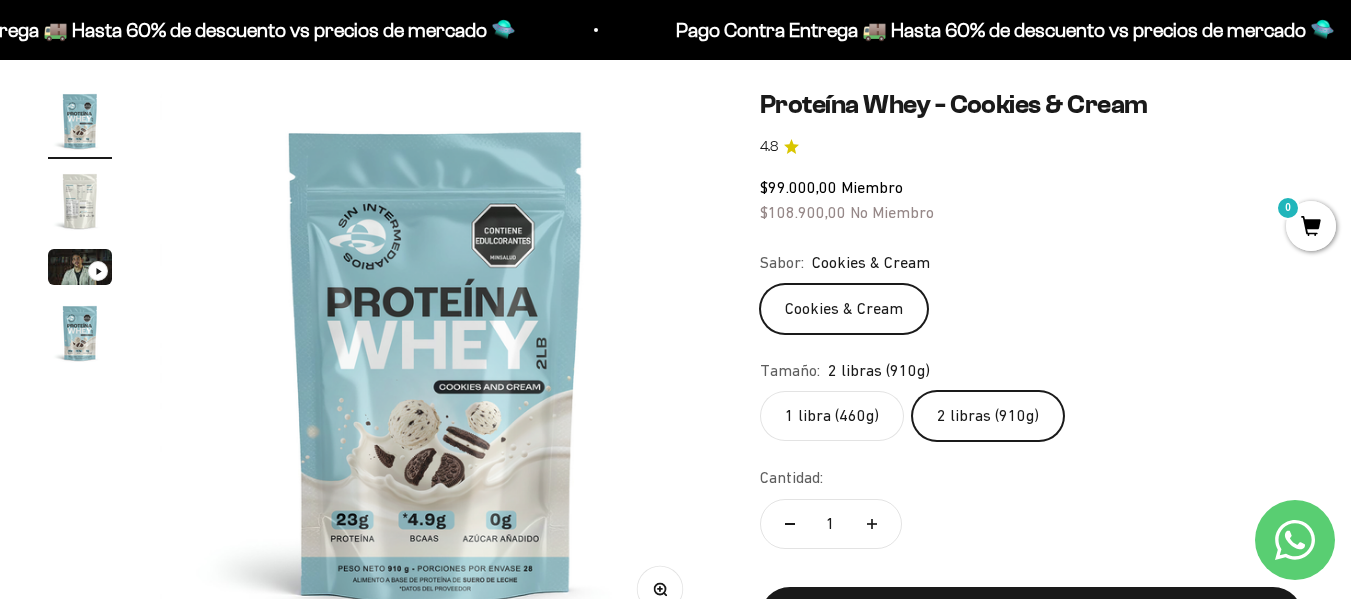 click at bounding box center (80, 201) 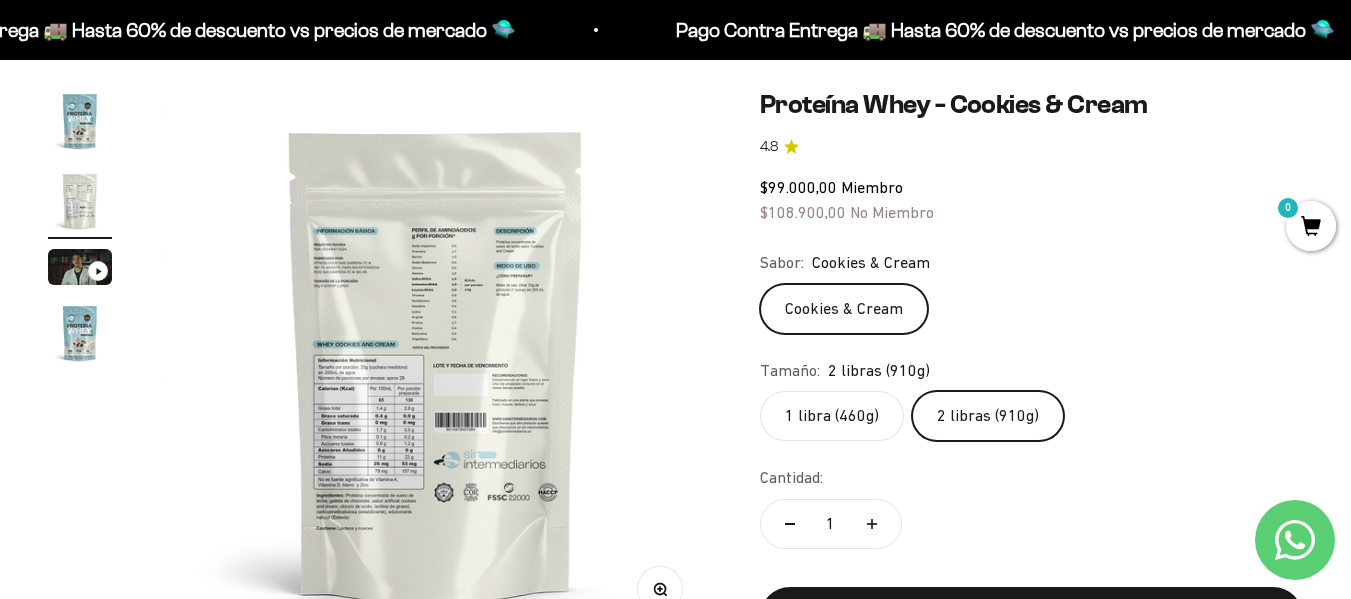 click at bounding box center [436, 365] 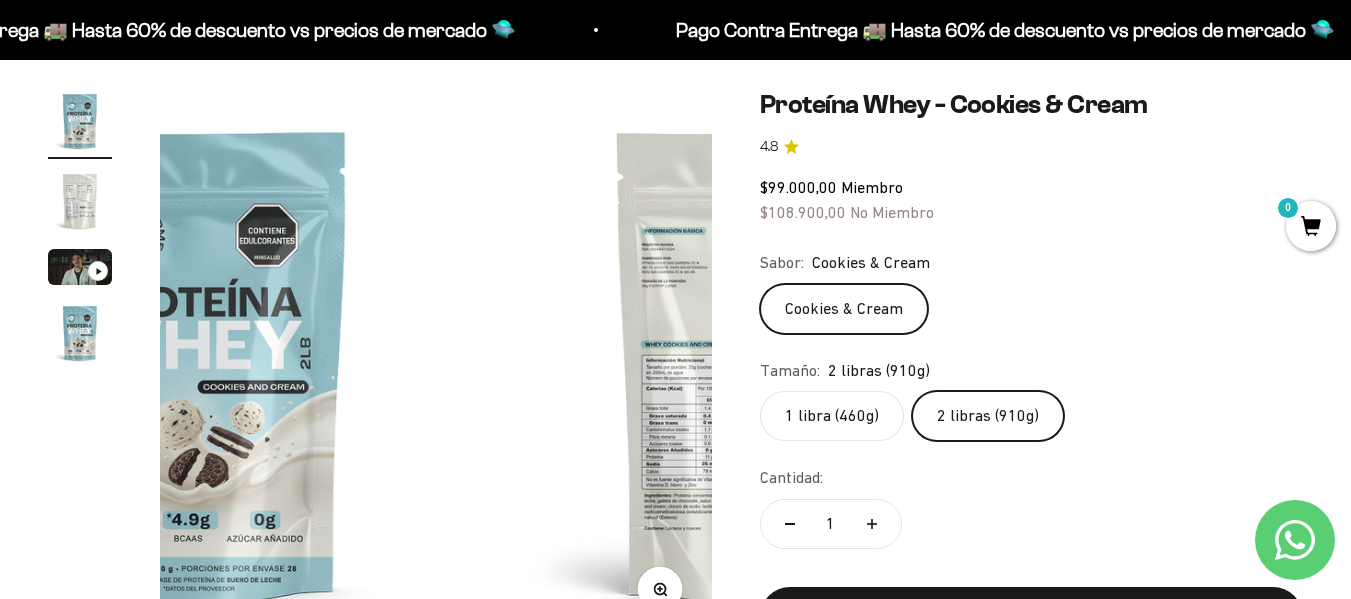 scroll, scrollTop: 0, scrollLeft: 0, axis: both 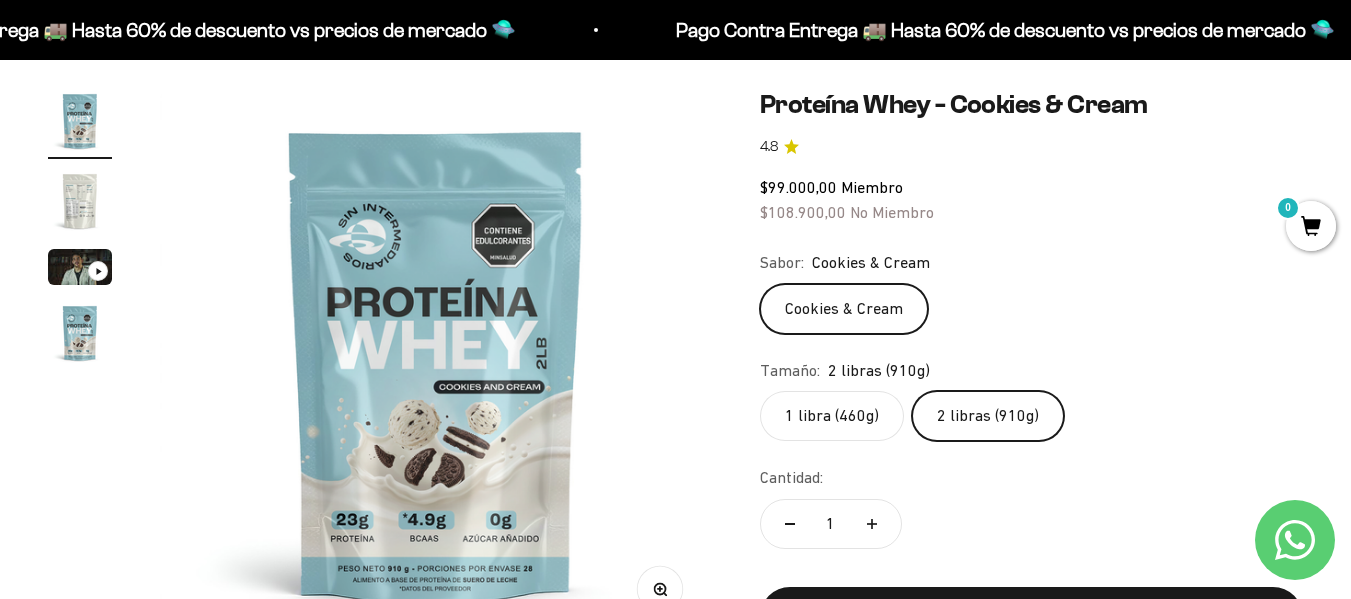 click at bounding box center [80, 201] 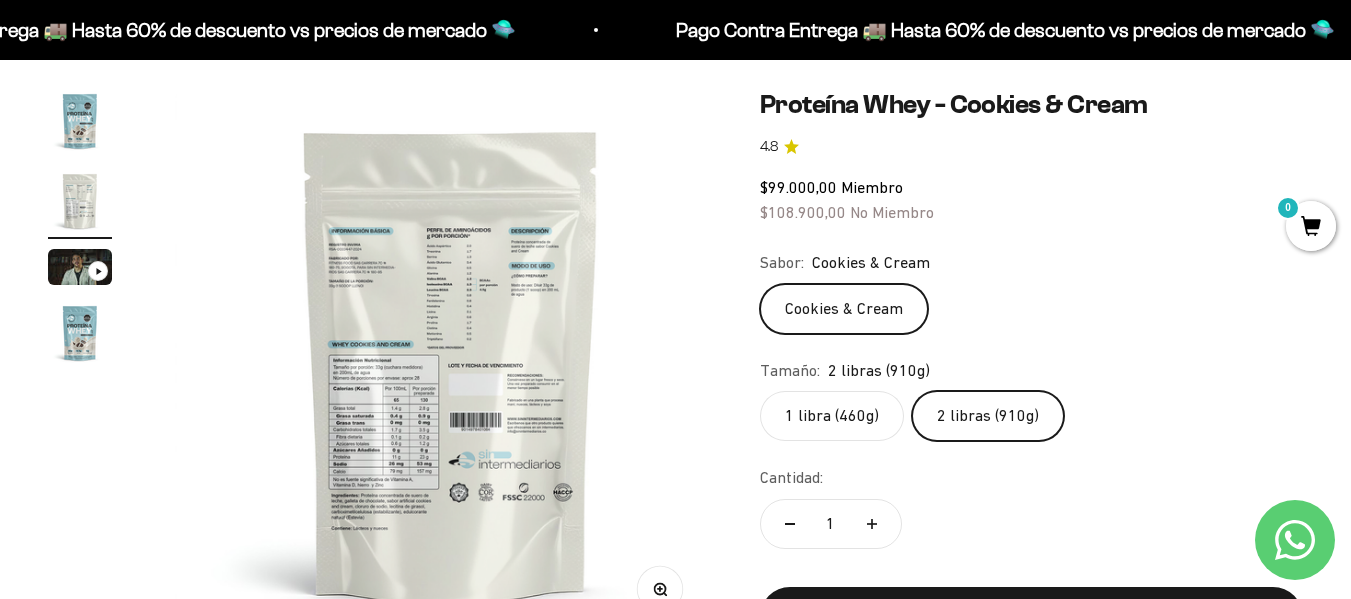 scroll, scrollTop: 0, scrollLeft: 564, axis: horizontal 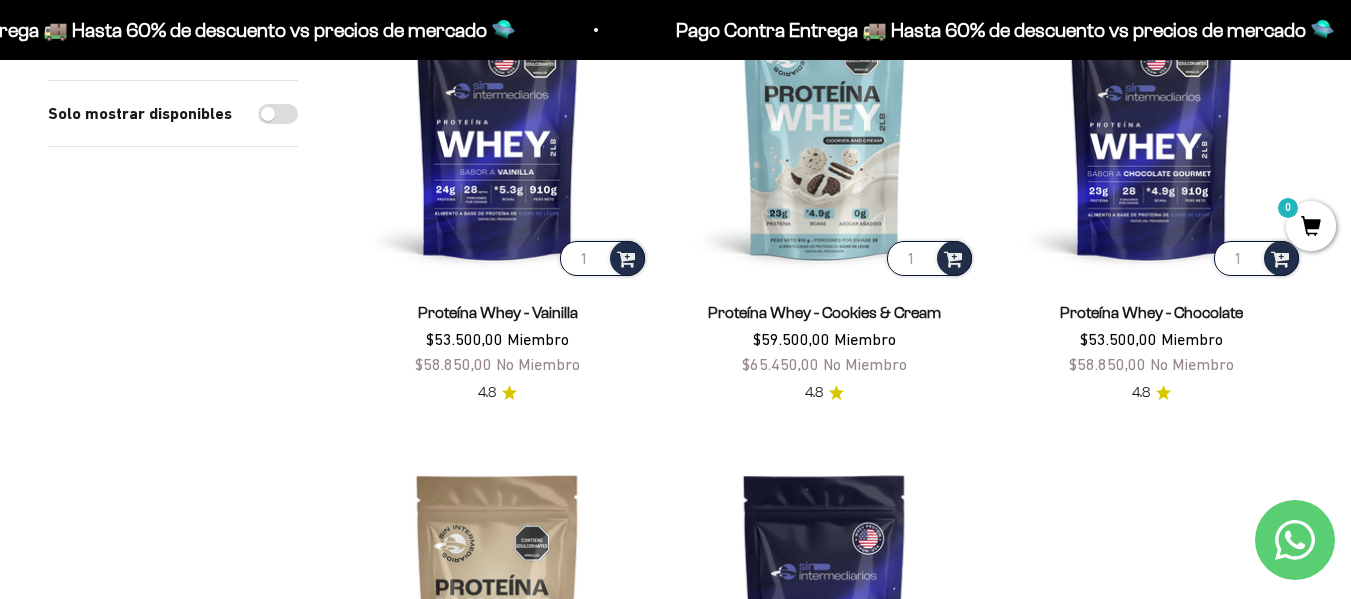 click on "Proteína Whey - Chocolate" at bounding box center [1151, 312] 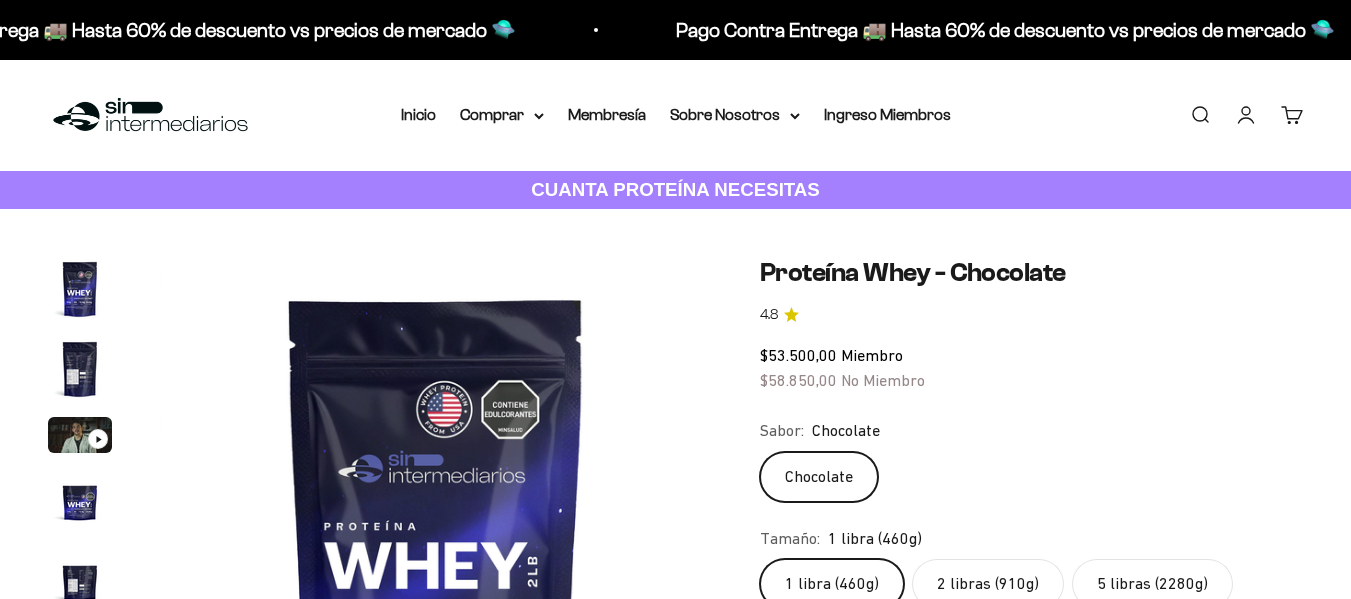 scroll, scrollTop: 0, scrollLeft: 0, axis: both 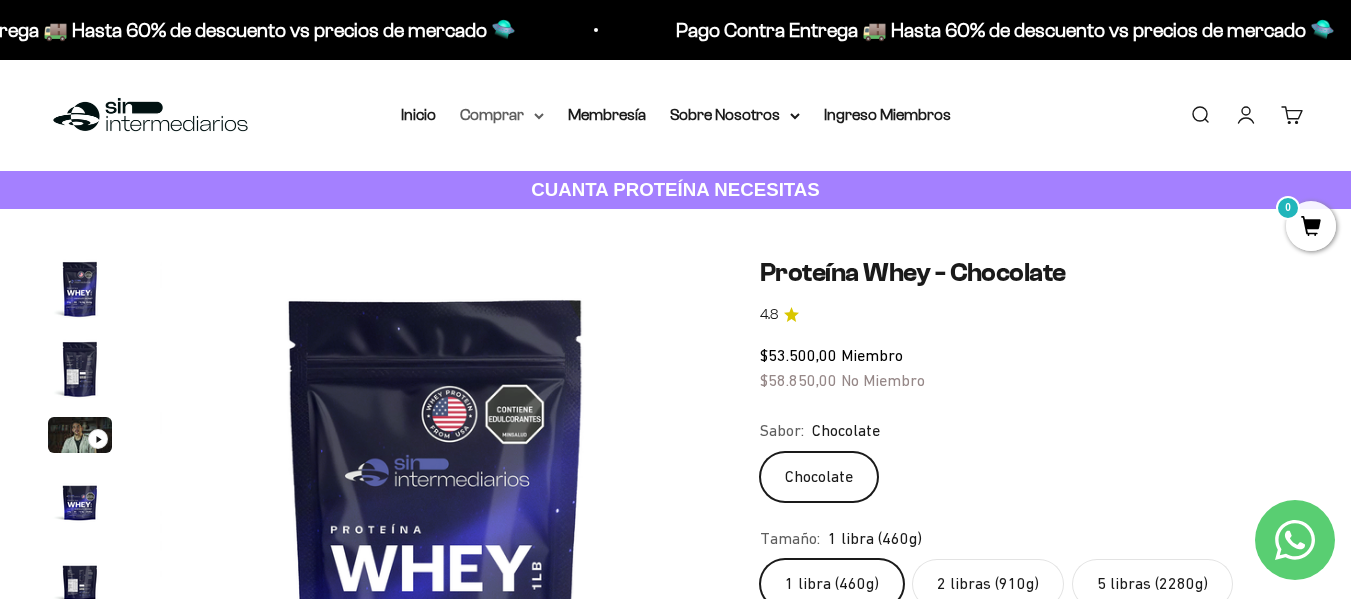 click on "Comprar" at bounding box center [502, 115] 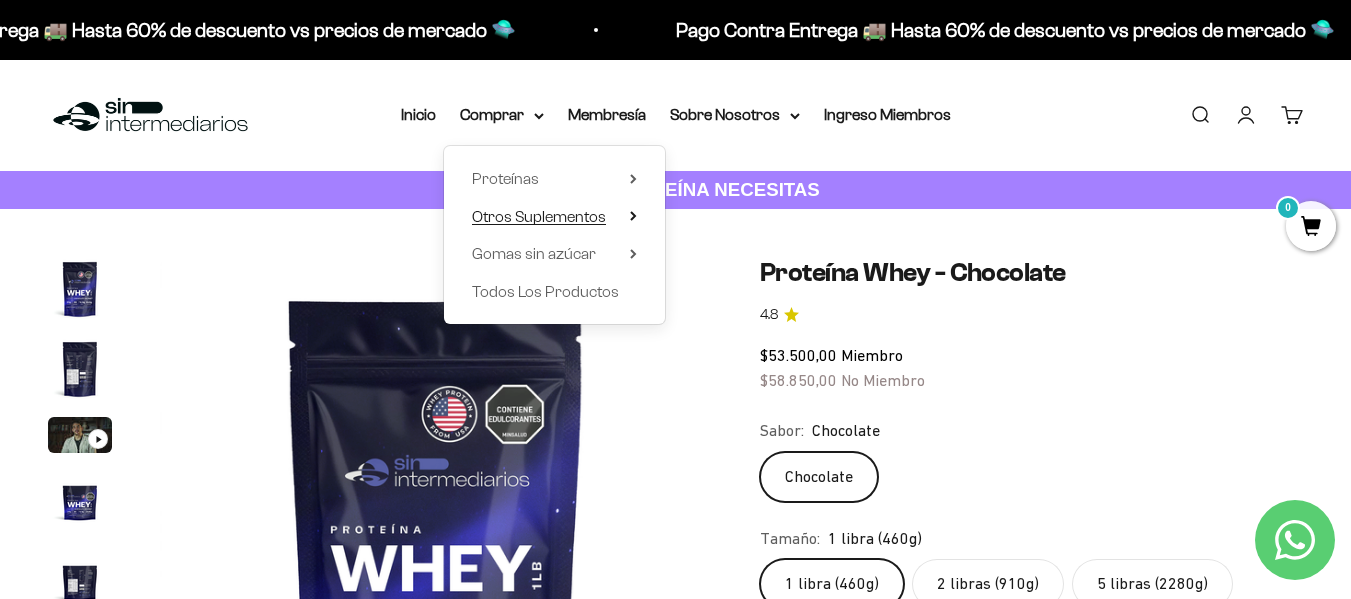 click on "Otros Suplementos" at bounding box center (539, 216) 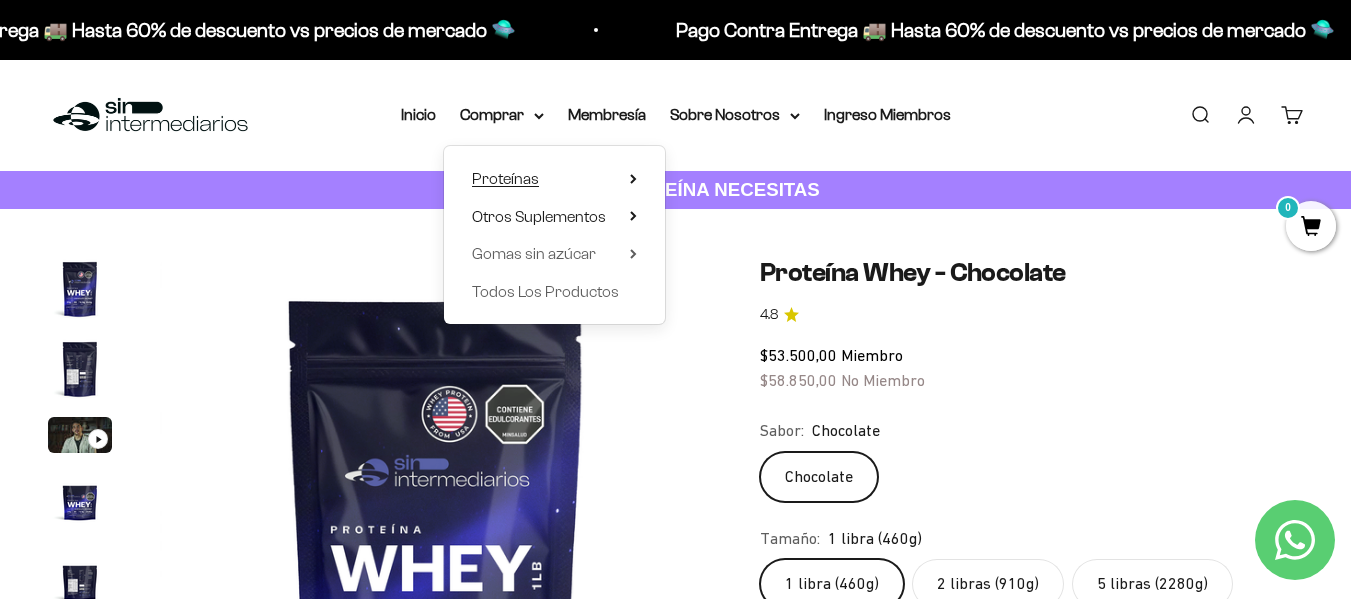 click on "Proteínas" at bounding box center [505, 178] 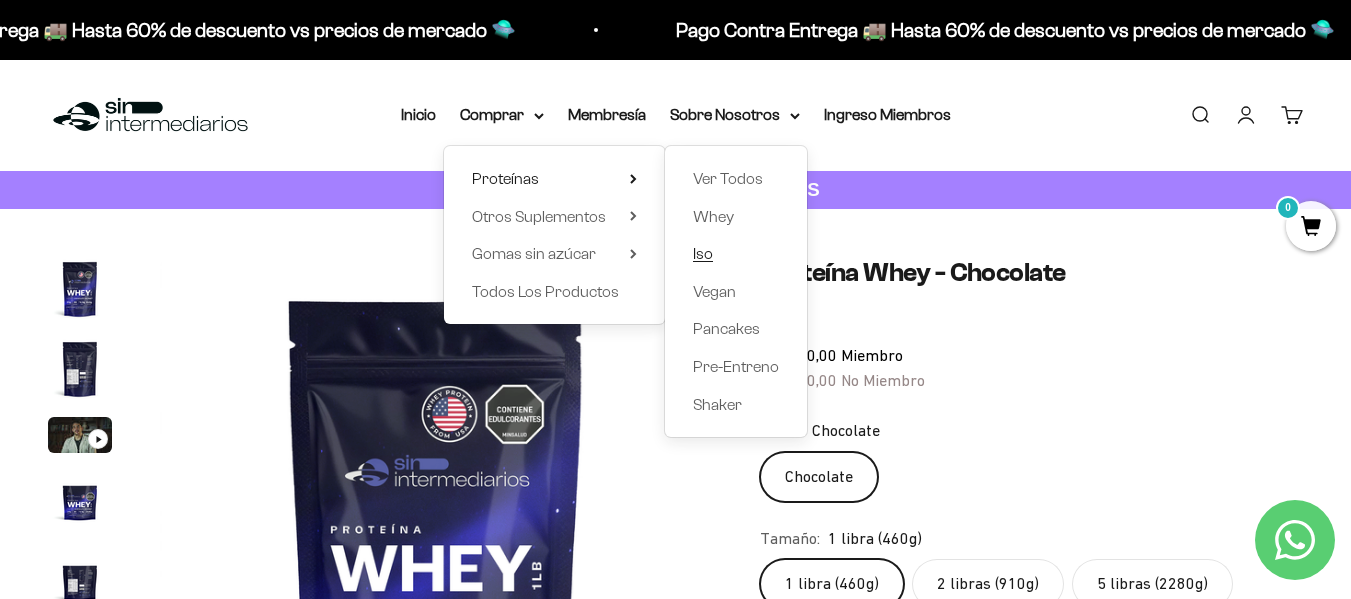 click on "Iso" at bounding box center (736, 254) 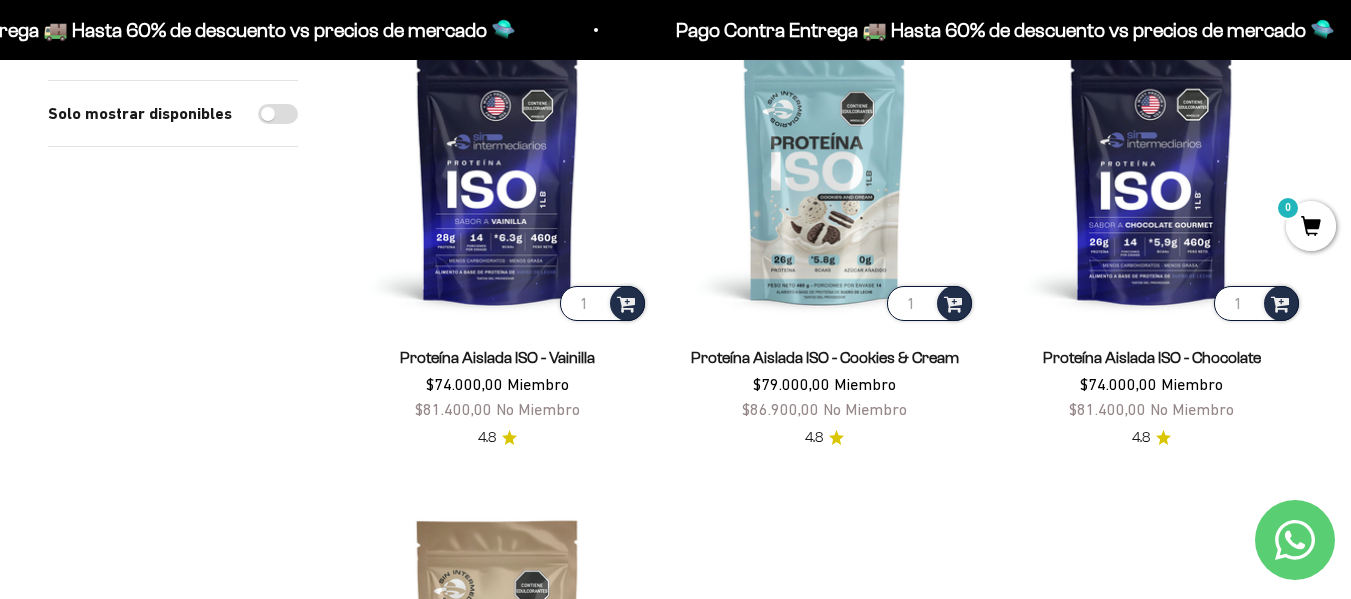 scroll, scrollTop: 294, scrollLeft: 0, axis: vertical 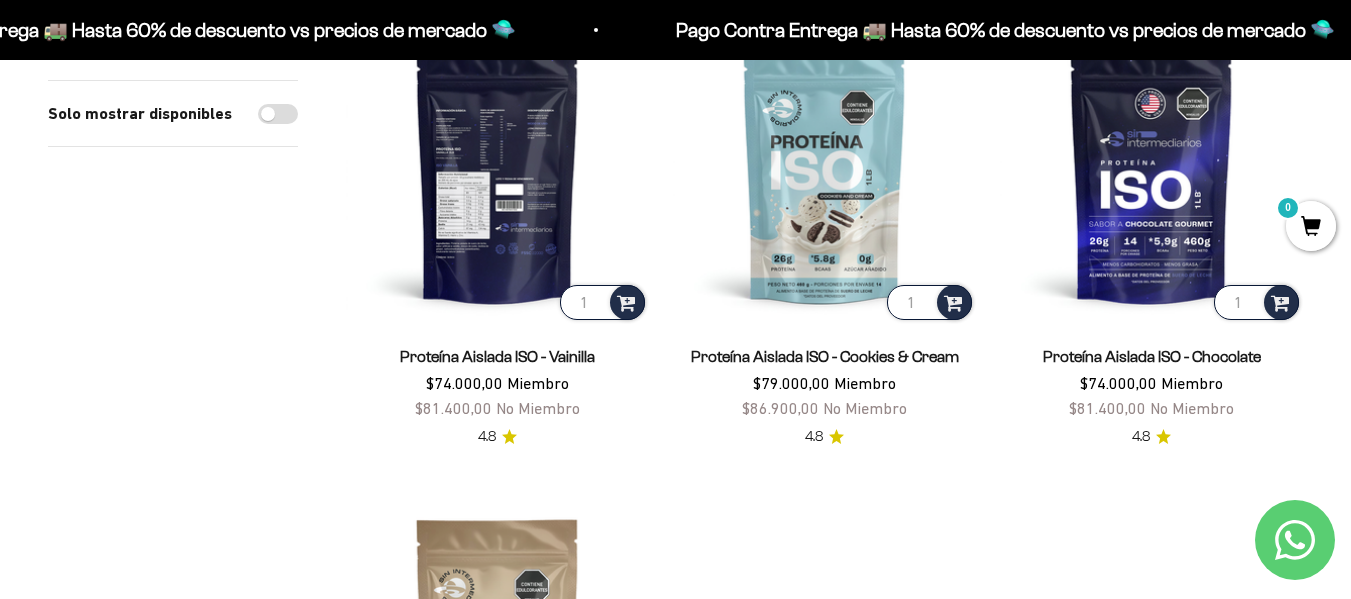 click at bounding box center [497, 172] 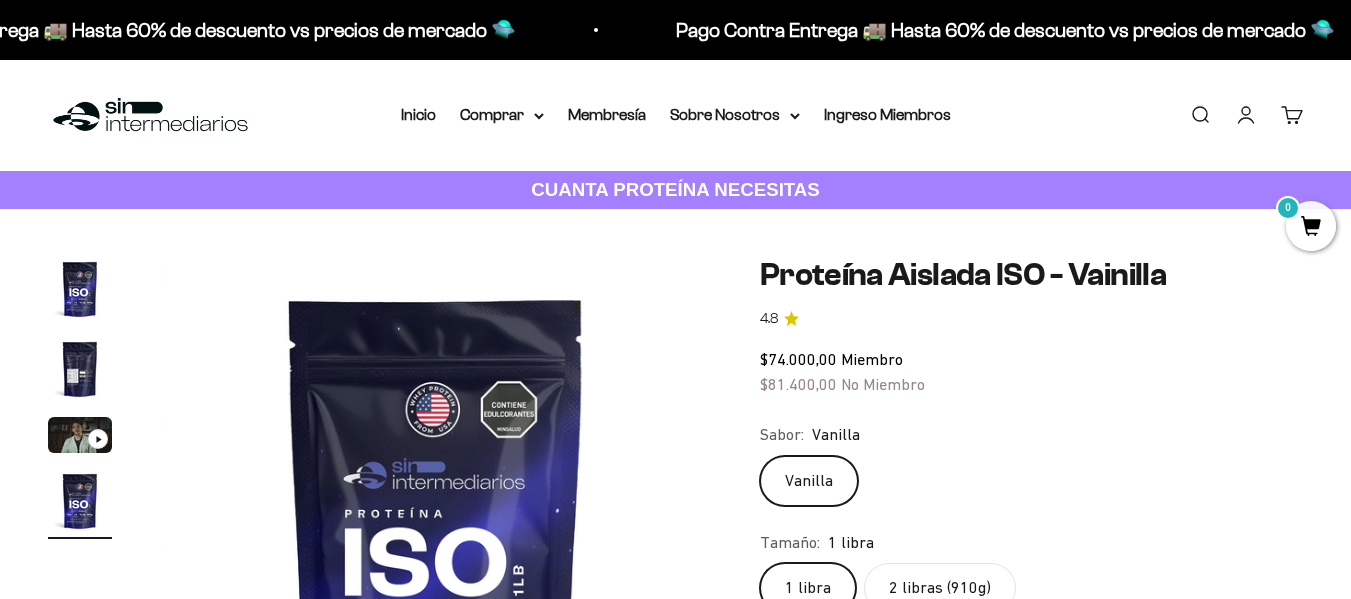 scroll, scrollTop: 199, scrollLeft: 0, axis: vertical 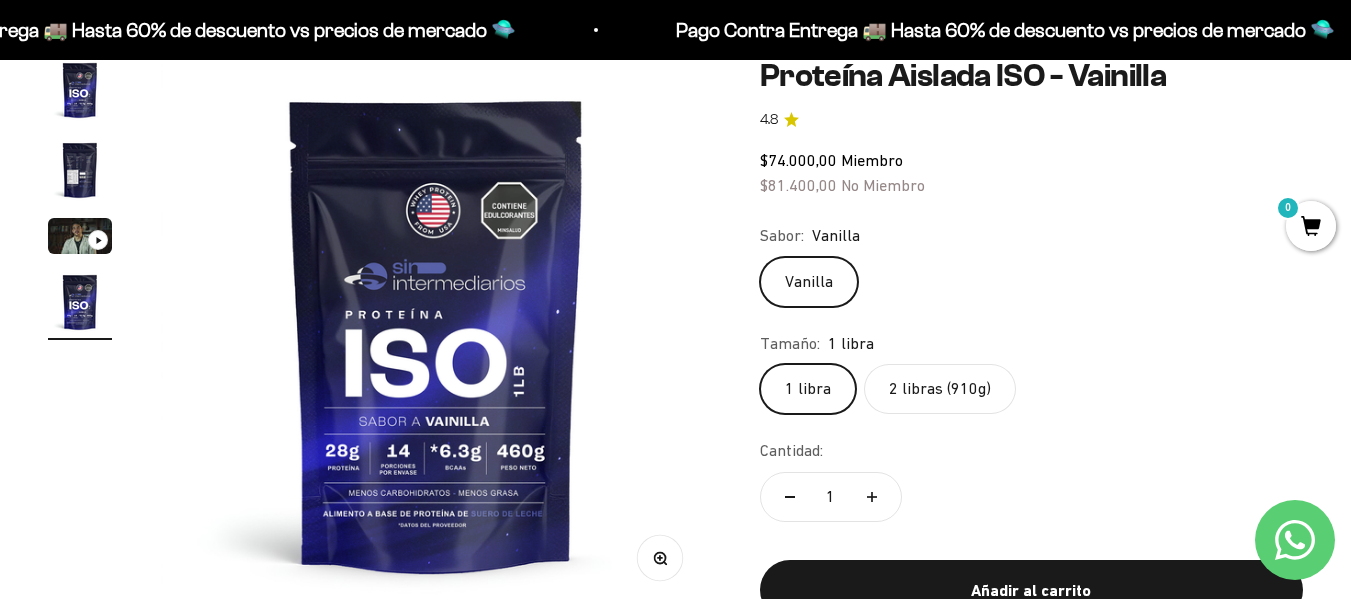 click on "2 libras (910g)" 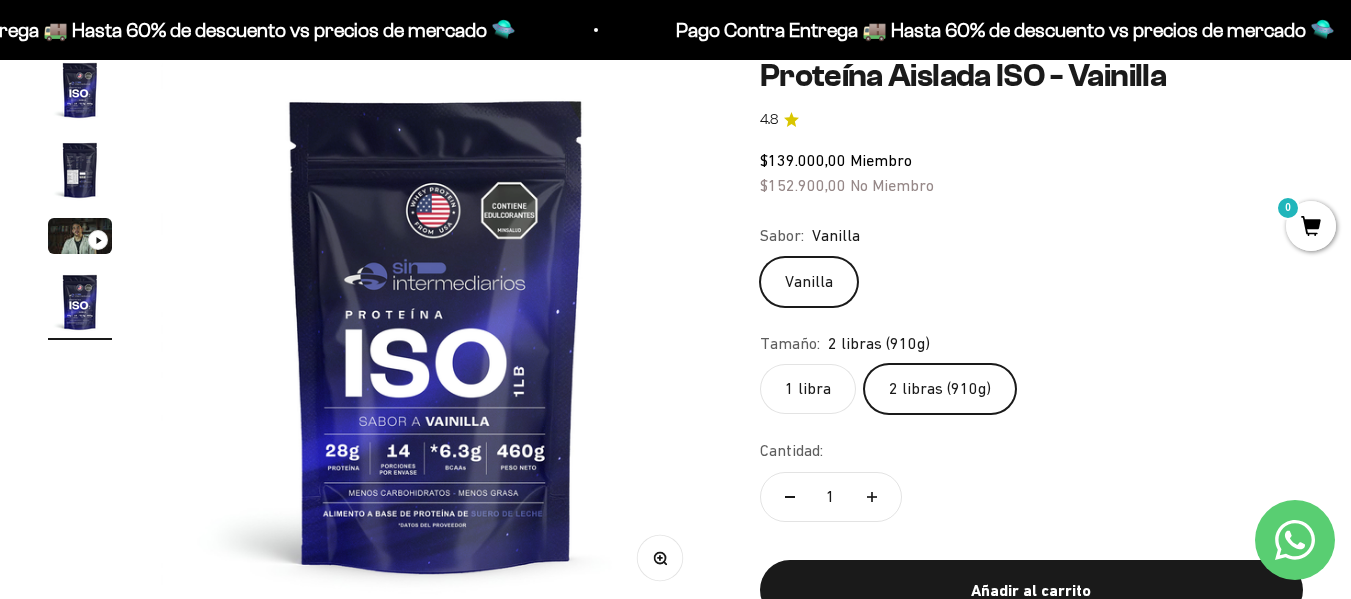 click on "1 libra" 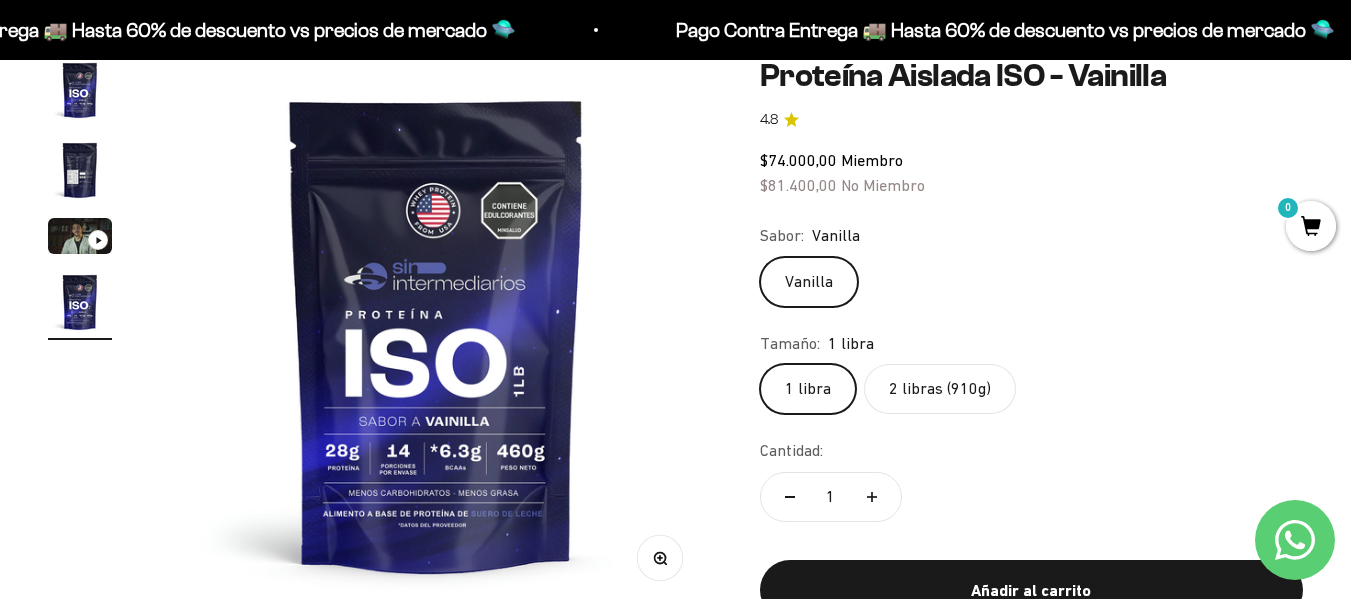 click on "2 libras (910g)" 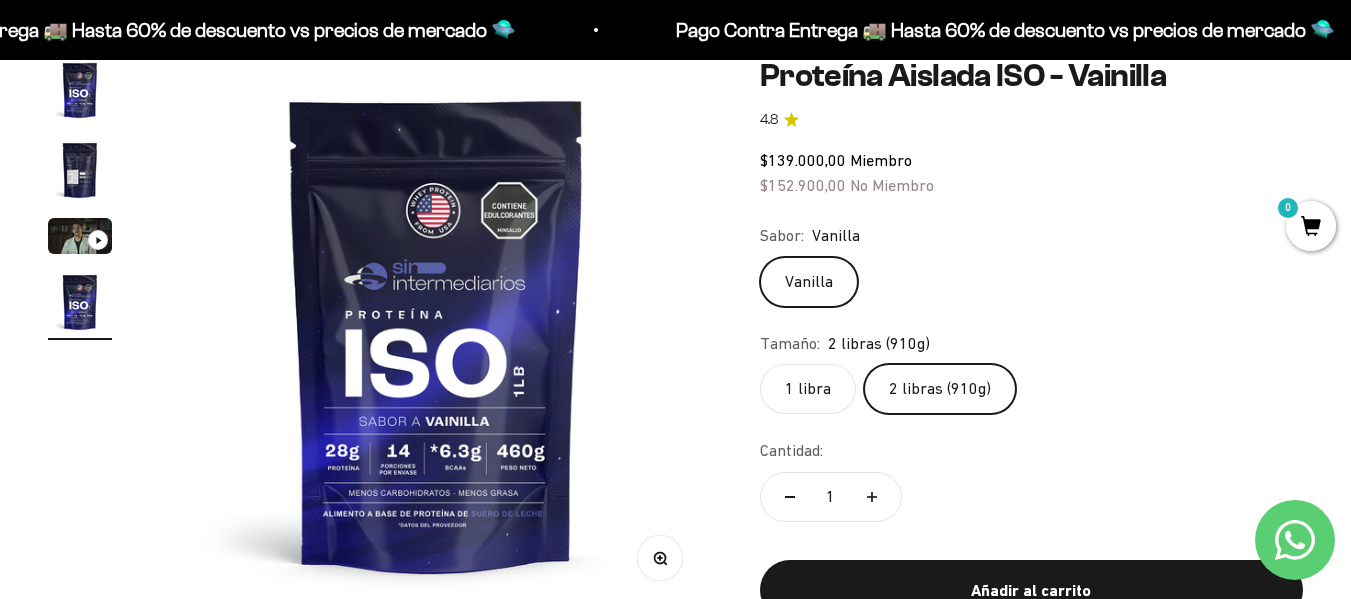 click at bounding box center [80, 170] 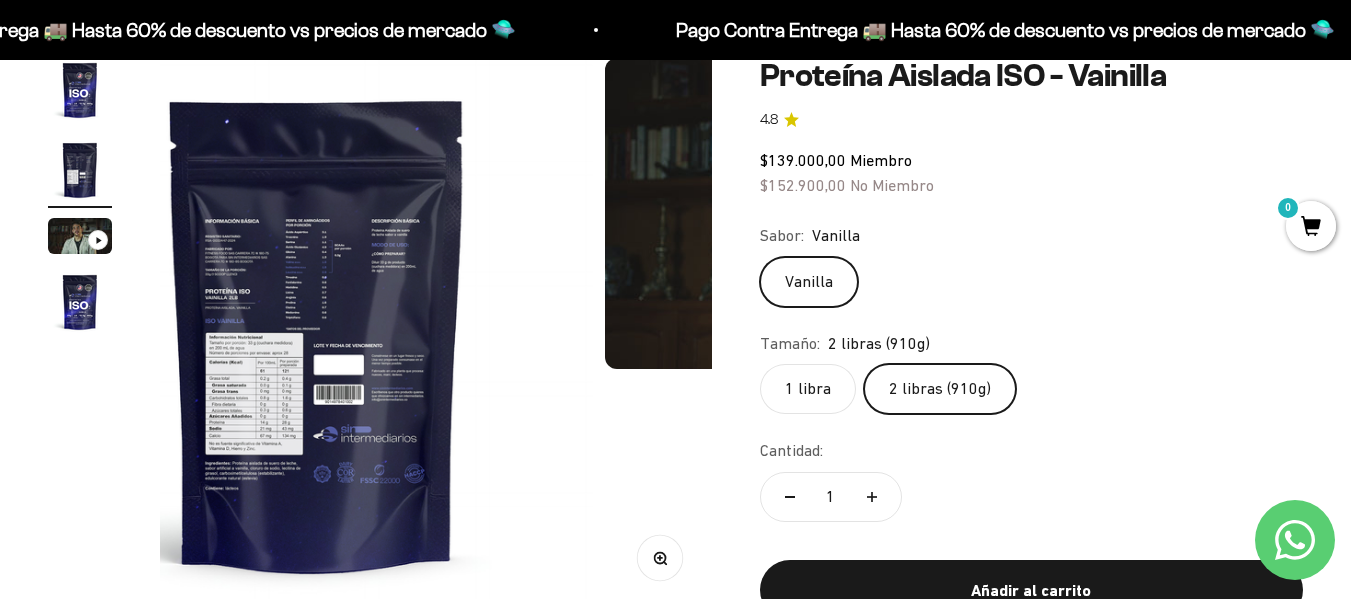scroll, scrollTop: 0, scrollLeft: 564, axis: horizontal 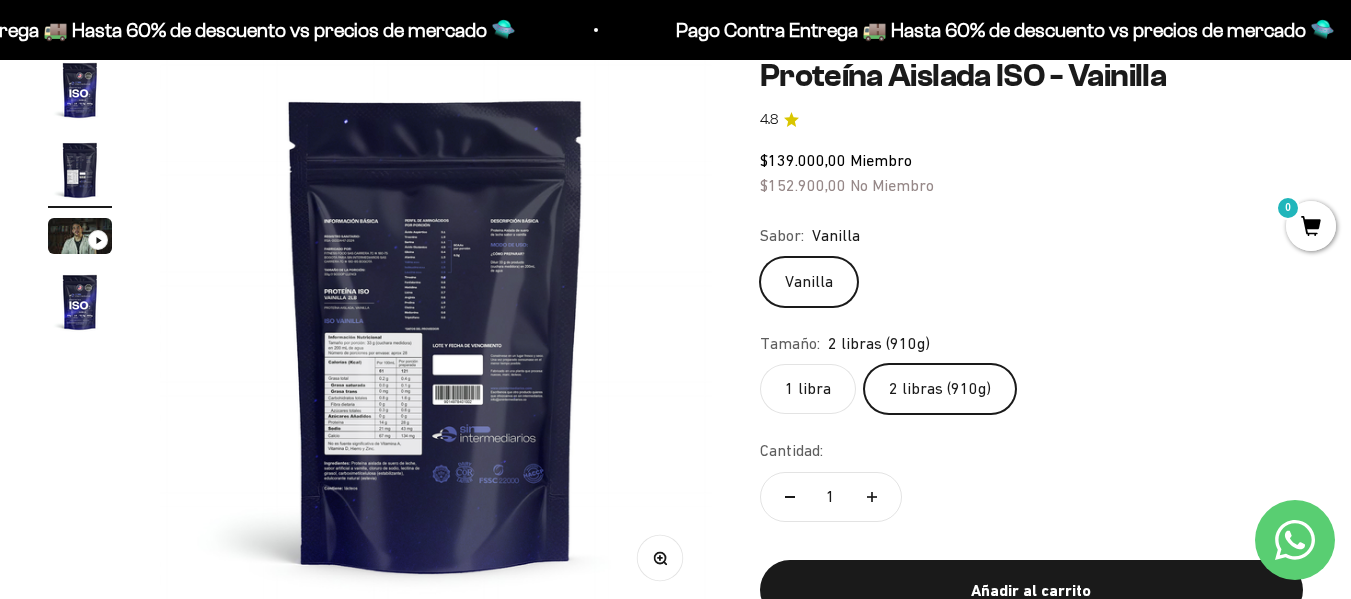 click at bounding box center [436, 334] 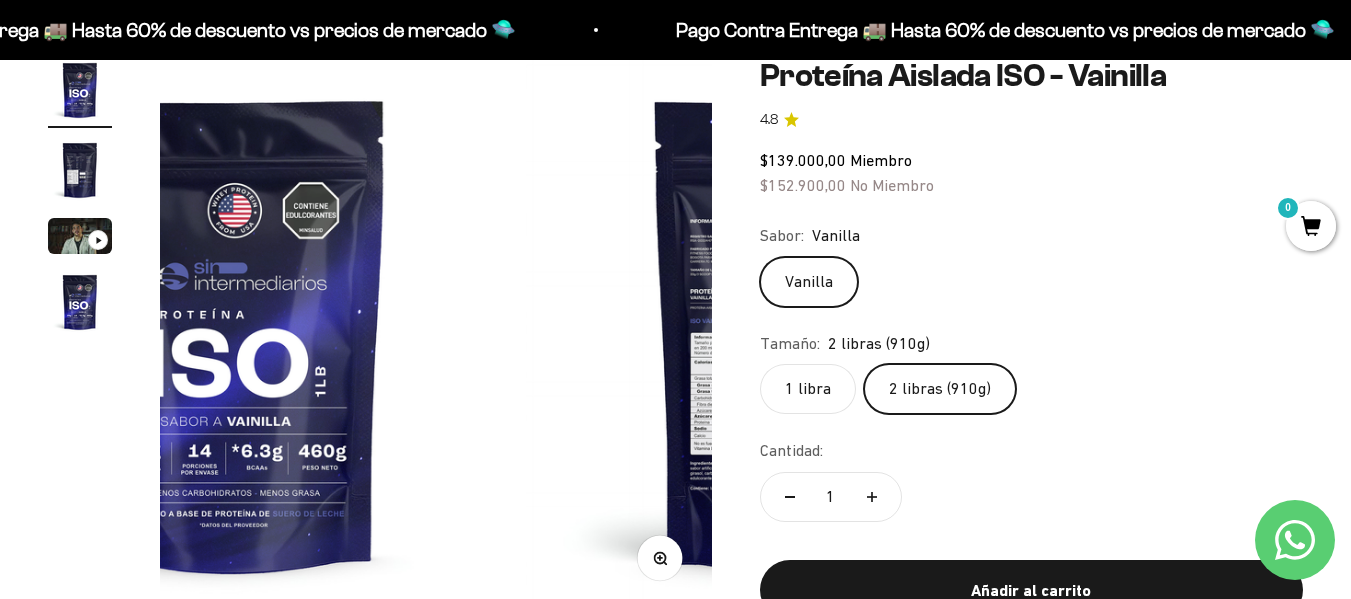 scroll, scrollTop: 0, scrollLeft: 0, axis: both 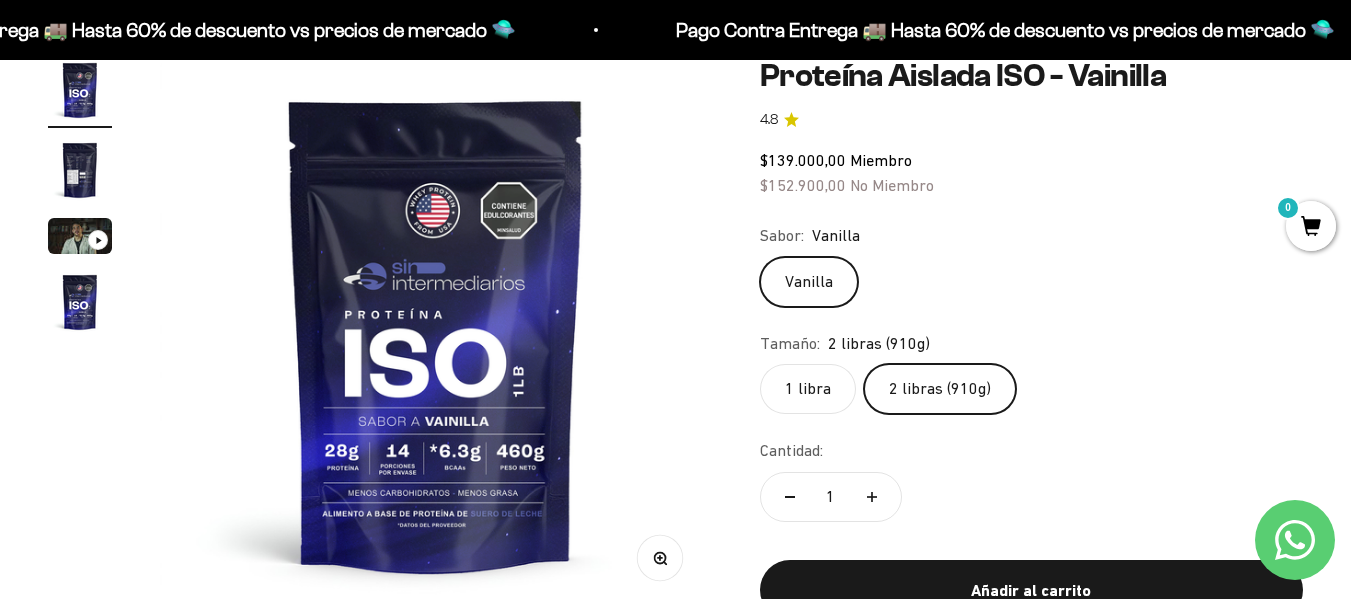 click on "Zoom
Ir al artículo 1
Ir al artículo 2
Ir al artículo 3
Ir al artículo 4
Proteína Aislada ISO - Vainilla 4.8
$139.000,00   Miembro $152.900,00   No Miembro
Sabor:
Vanilla
Vanilla
Tamaño:
2 libras (910g)
1 libra
2 libras (910g)
Cantidad:
1" at bounding box center [675, 355] 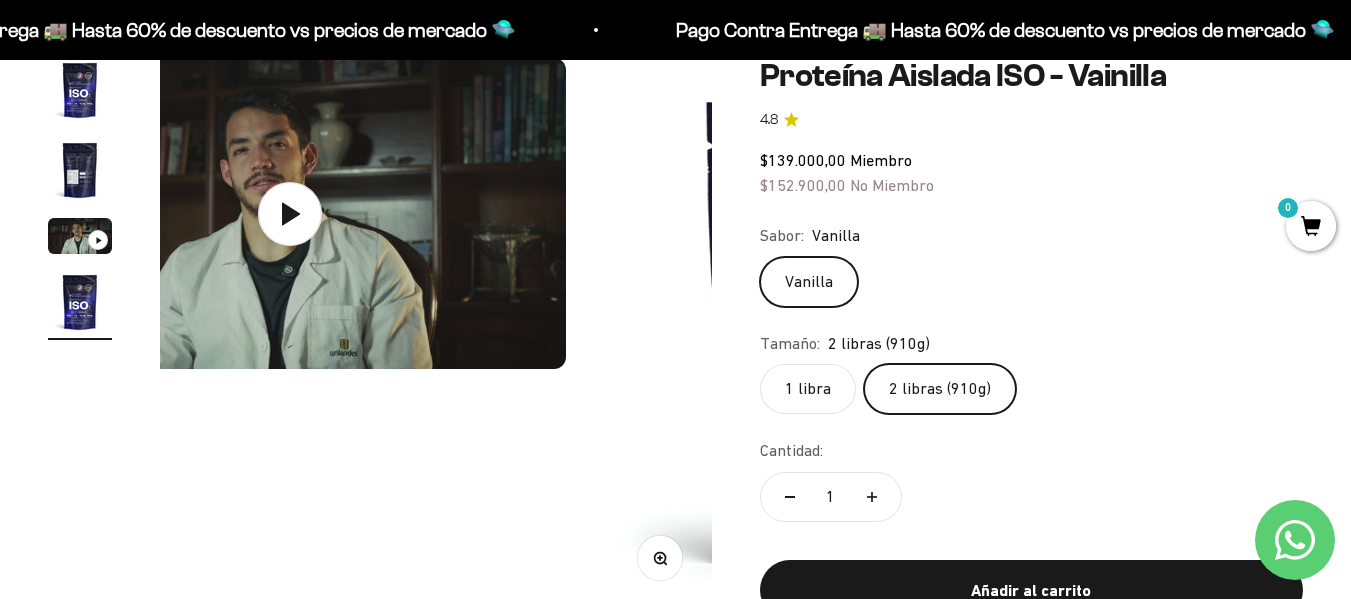 scroll, scrollTop: 0, scrollLeft: 1691, axis: horizontal 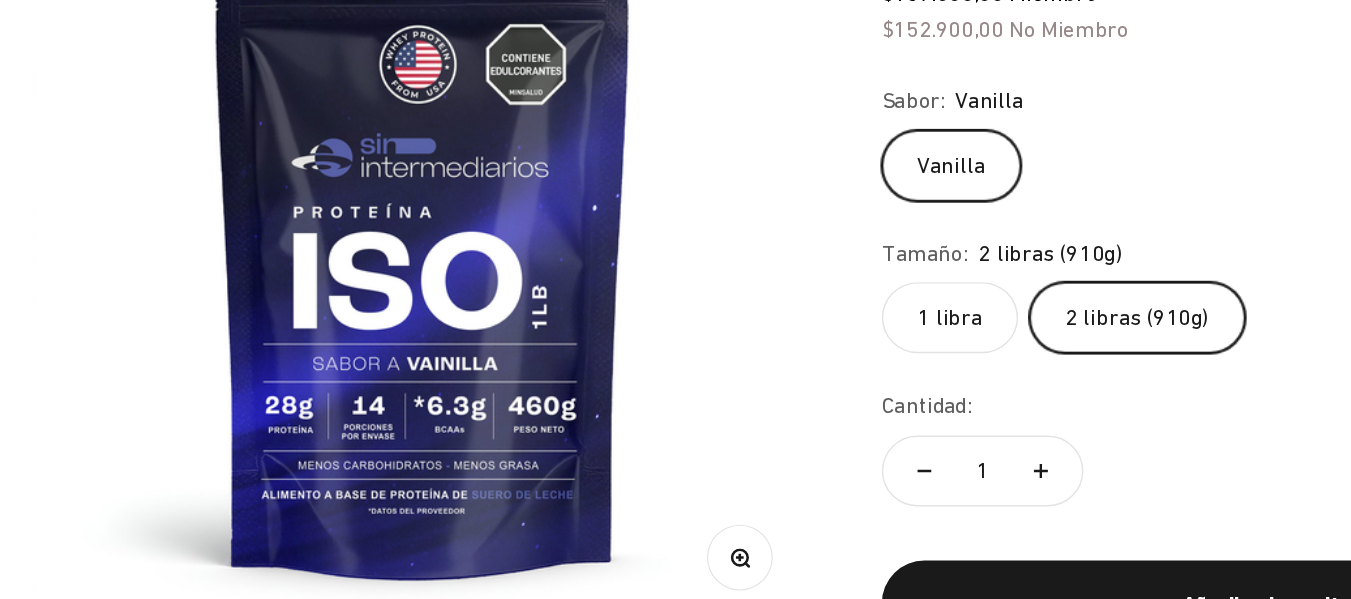 click on "2 libras (910g)" 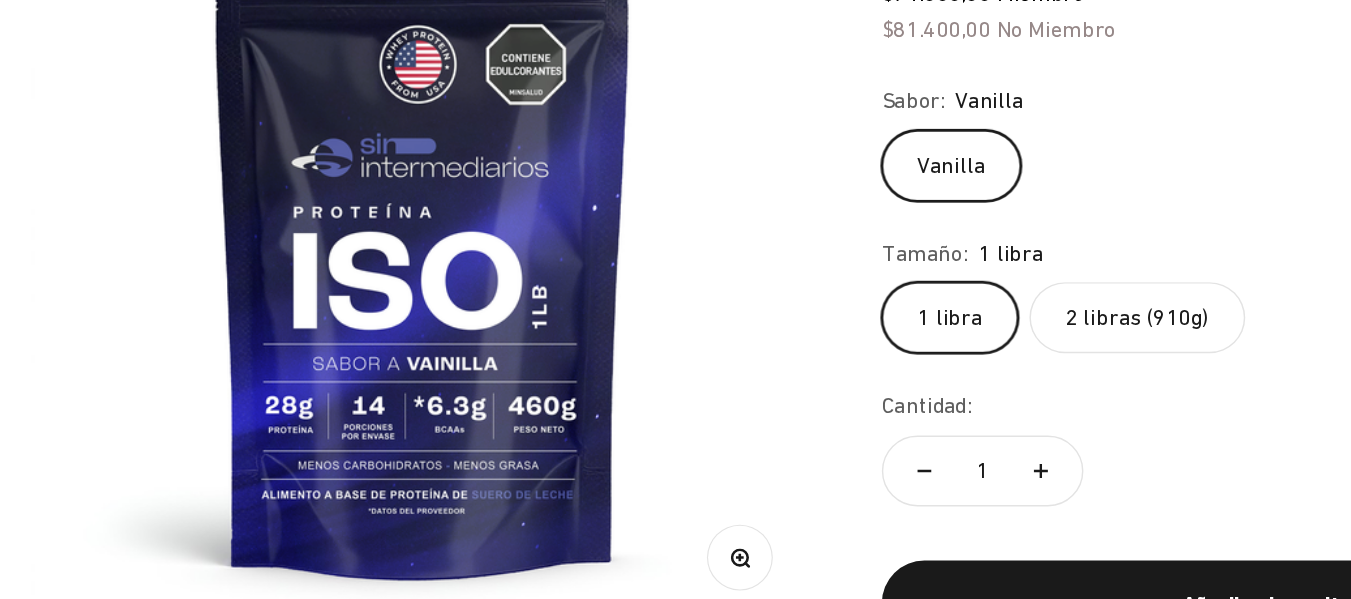 click on "2 libras (910g)" 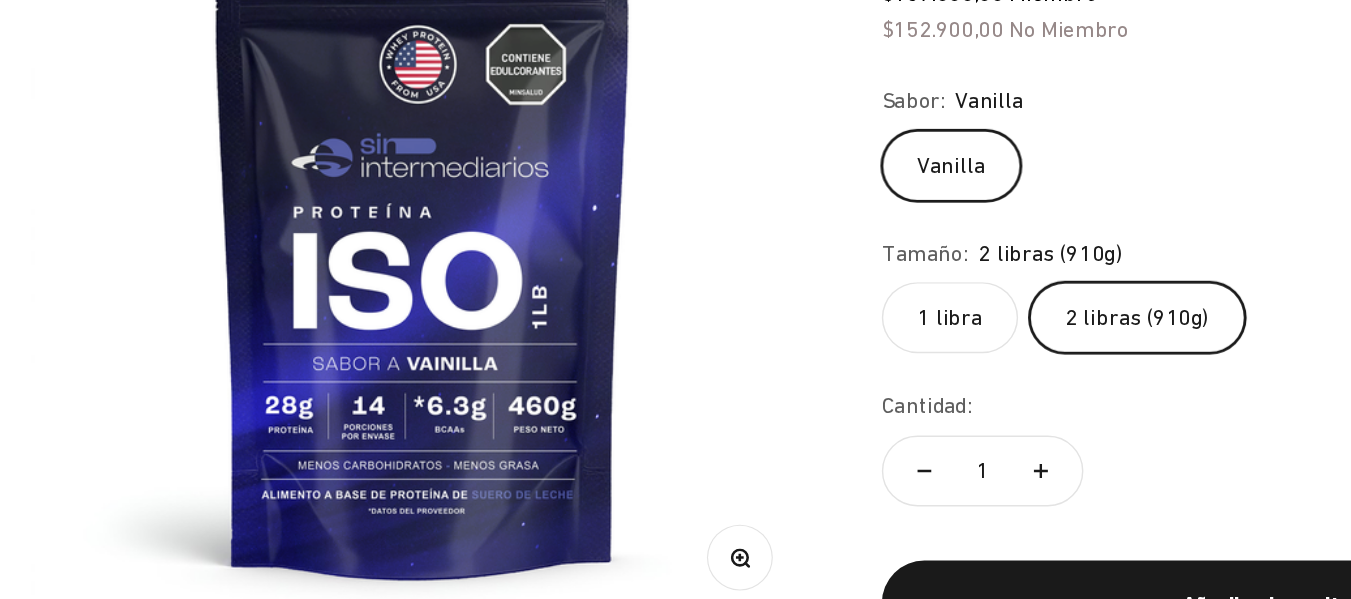click on "2 libras (910g)" 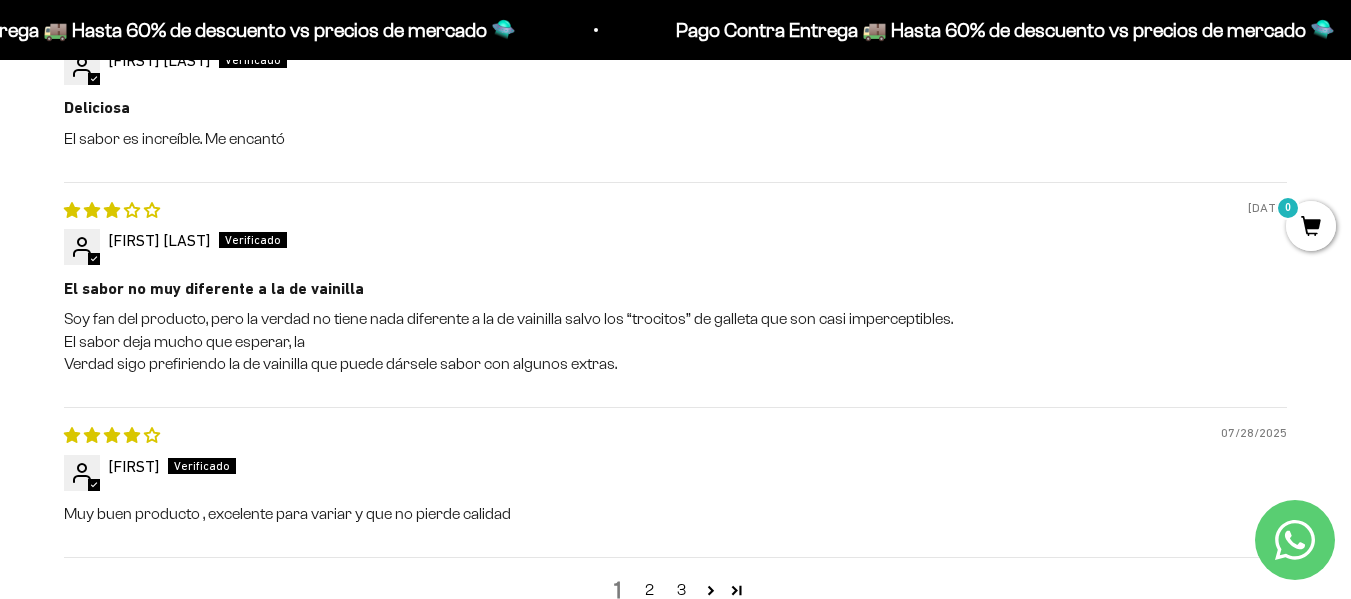 scroll, scrollTop: 2773, scrollLeft: 0, axis: vertical 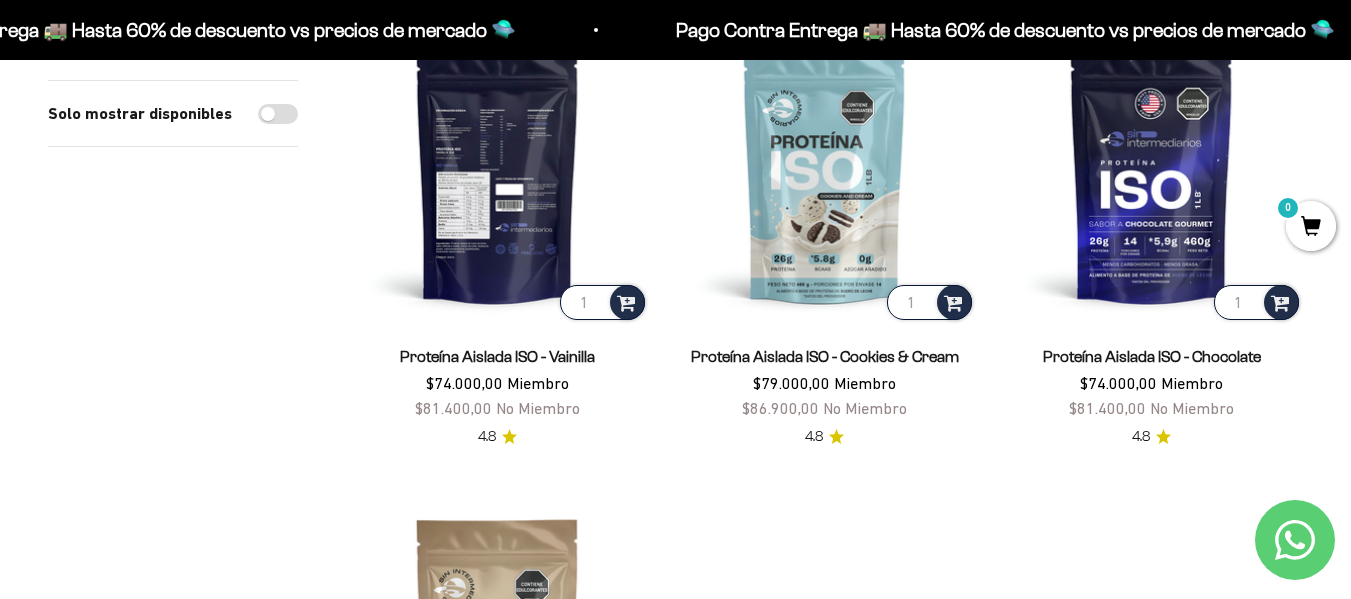 click at bounding box center [497, 172] 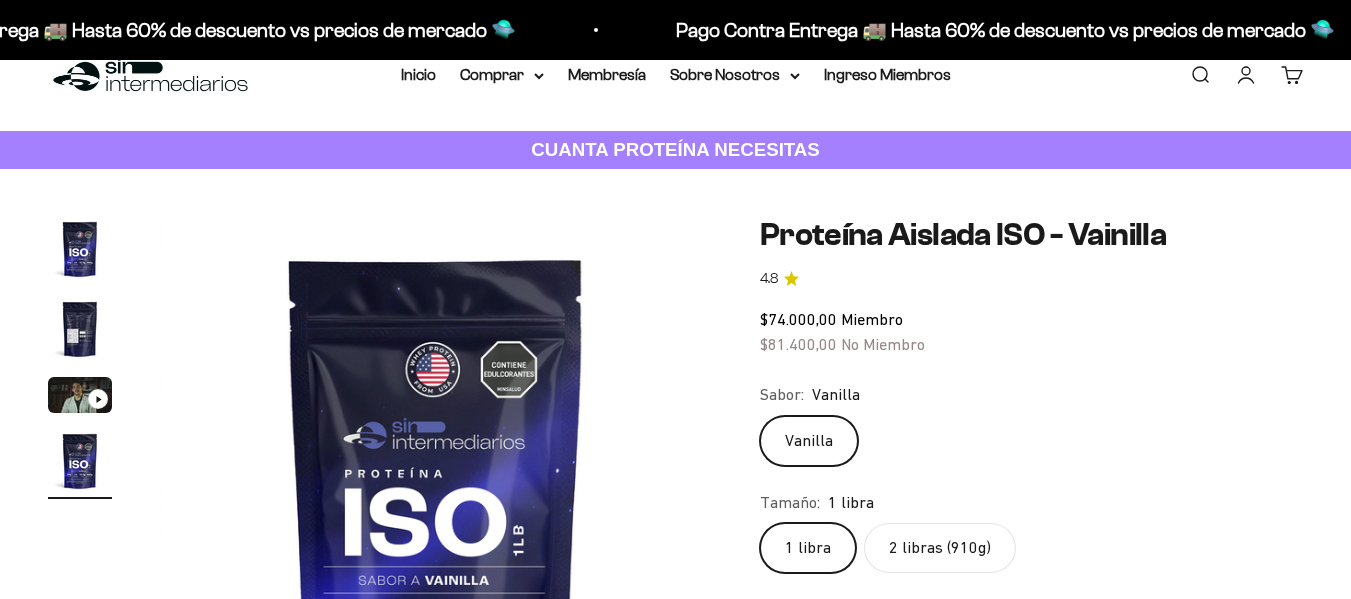 scroll, scrollTop: 184, scrollLeft: 0, axis: vertical 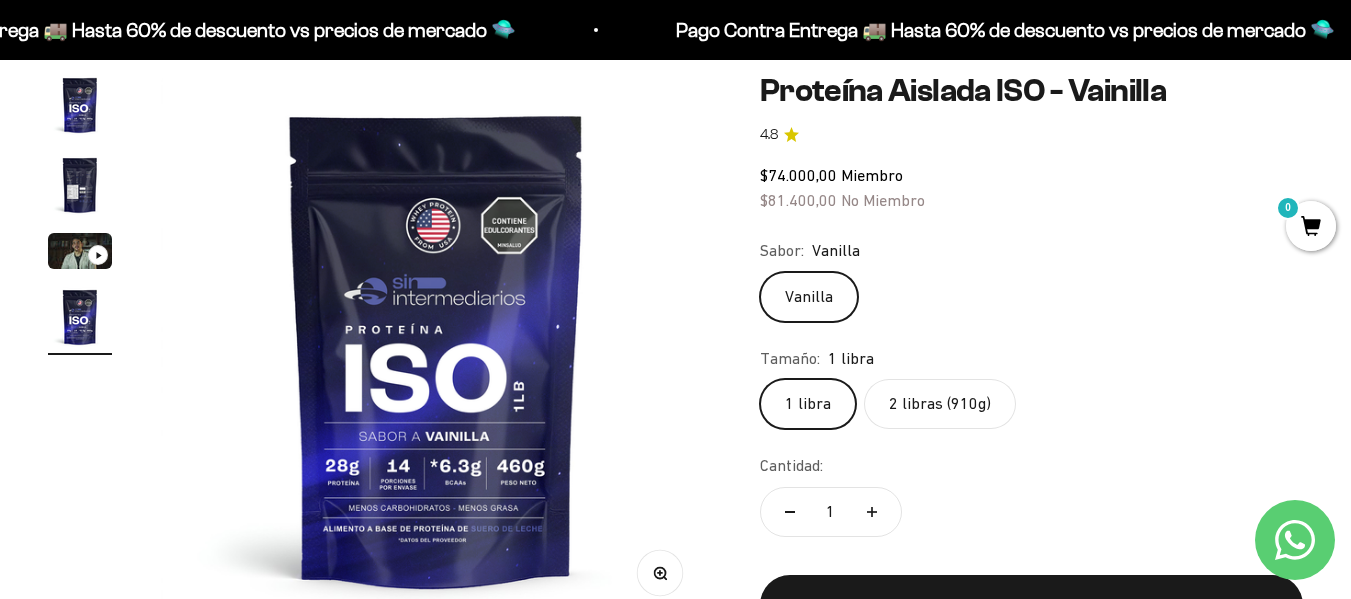 click on "2 libras (910g)" 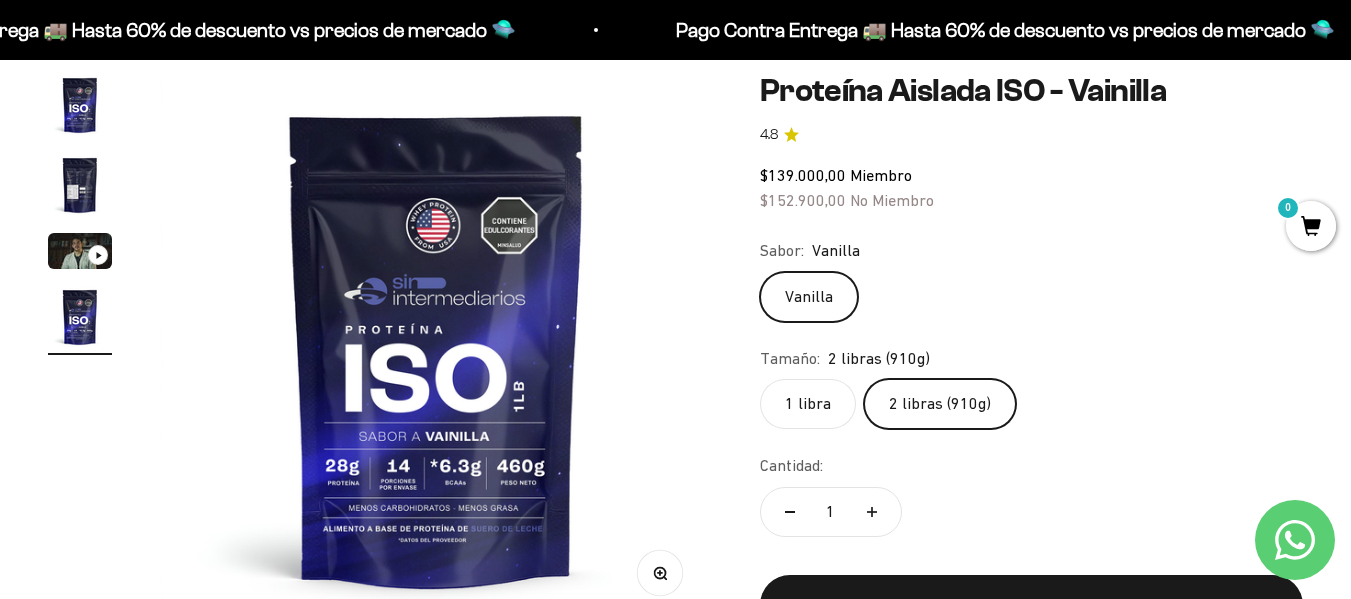 click at bounding box center [80, 185] 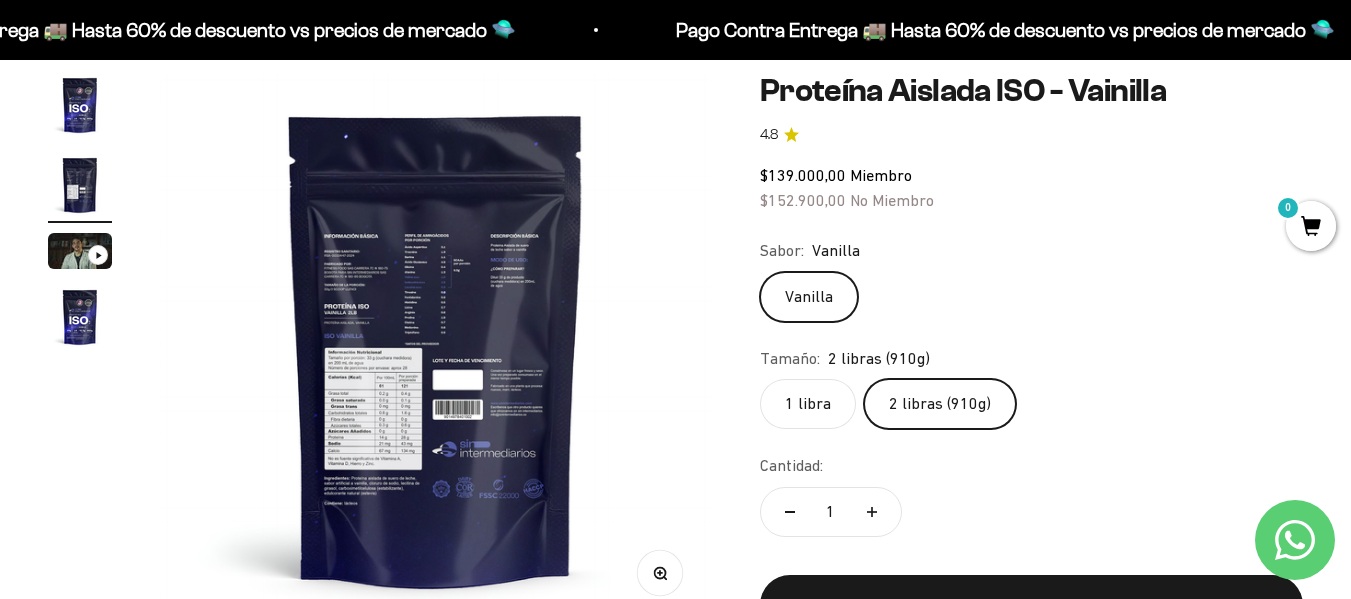 click at bounding box center [436, 349] 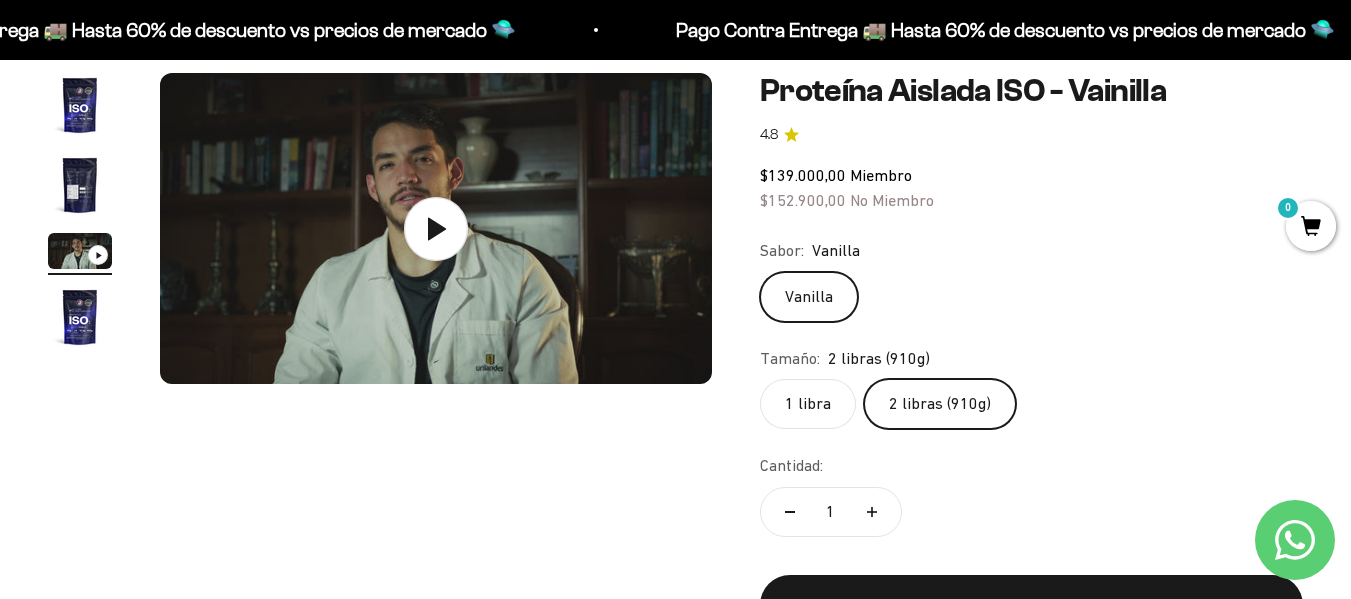 click at bounding box center [80, 185] 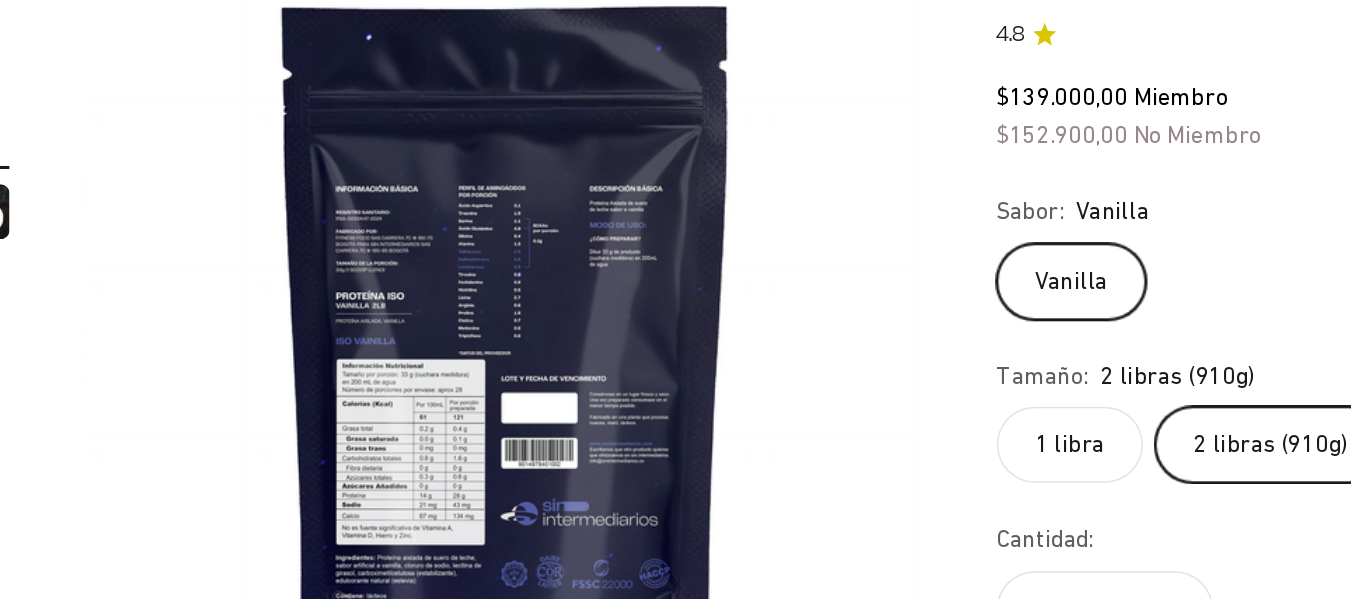 scroll, scrollTop: 0, scrollLeft: 564, axis: horizontal 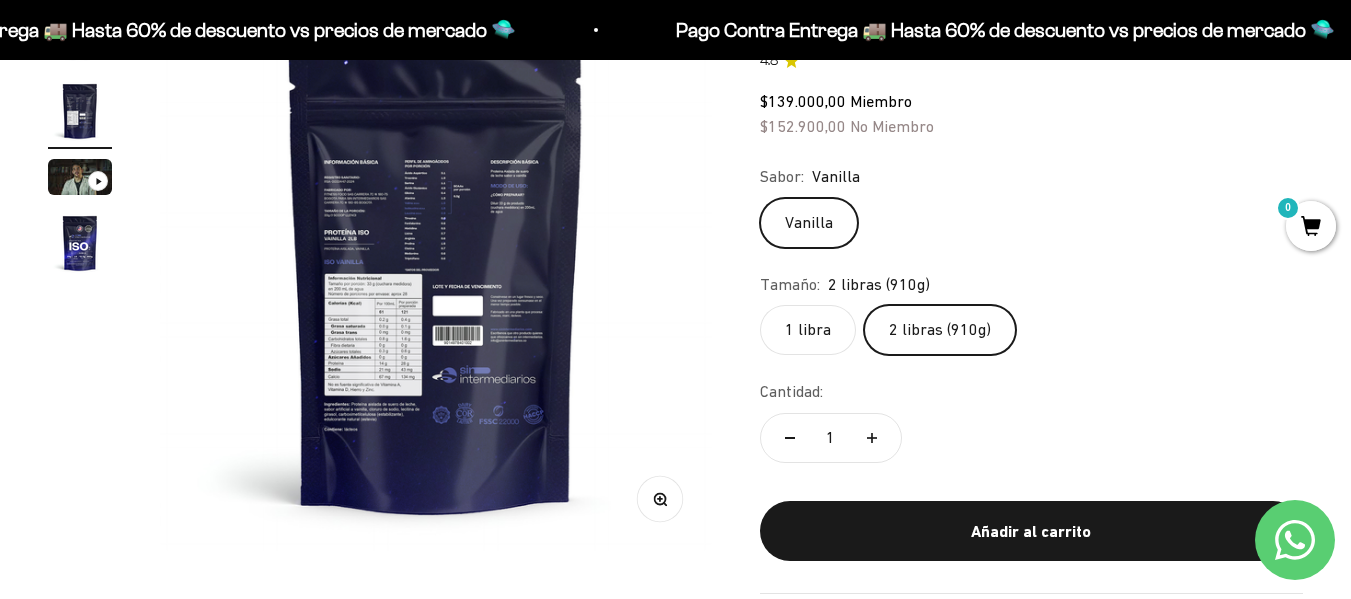 click at bounding box center (80, 243) 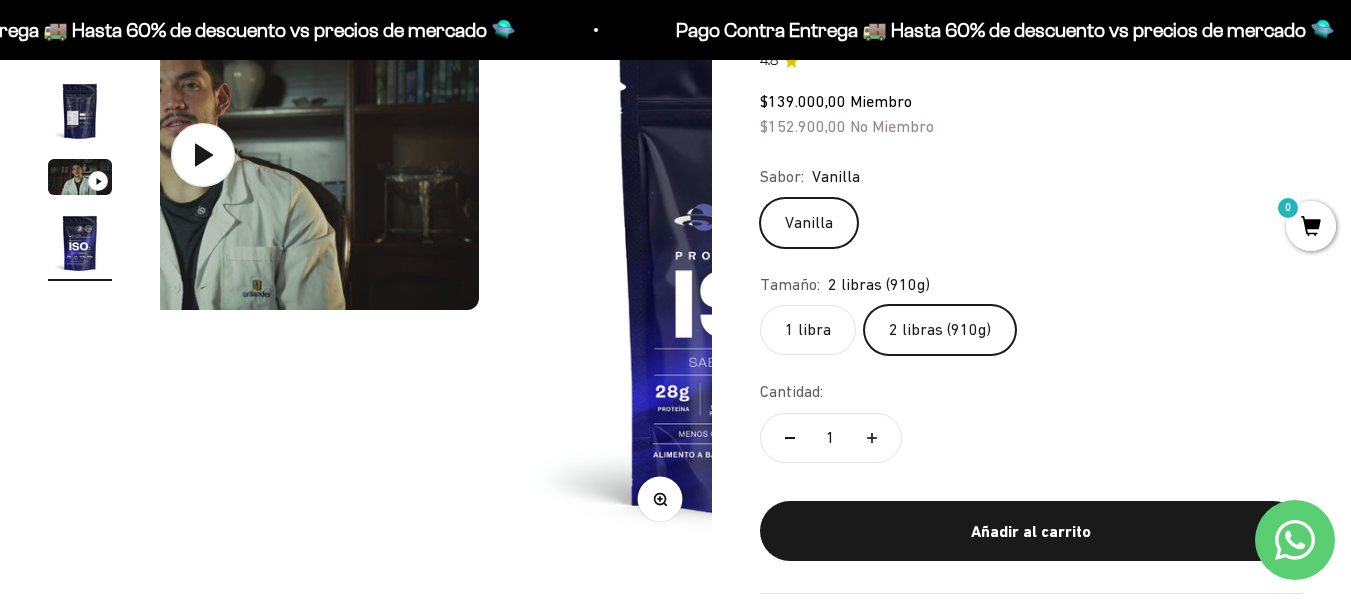 scroll, scrollTop: 0, scrollLeft: 1628, axis: horizontal 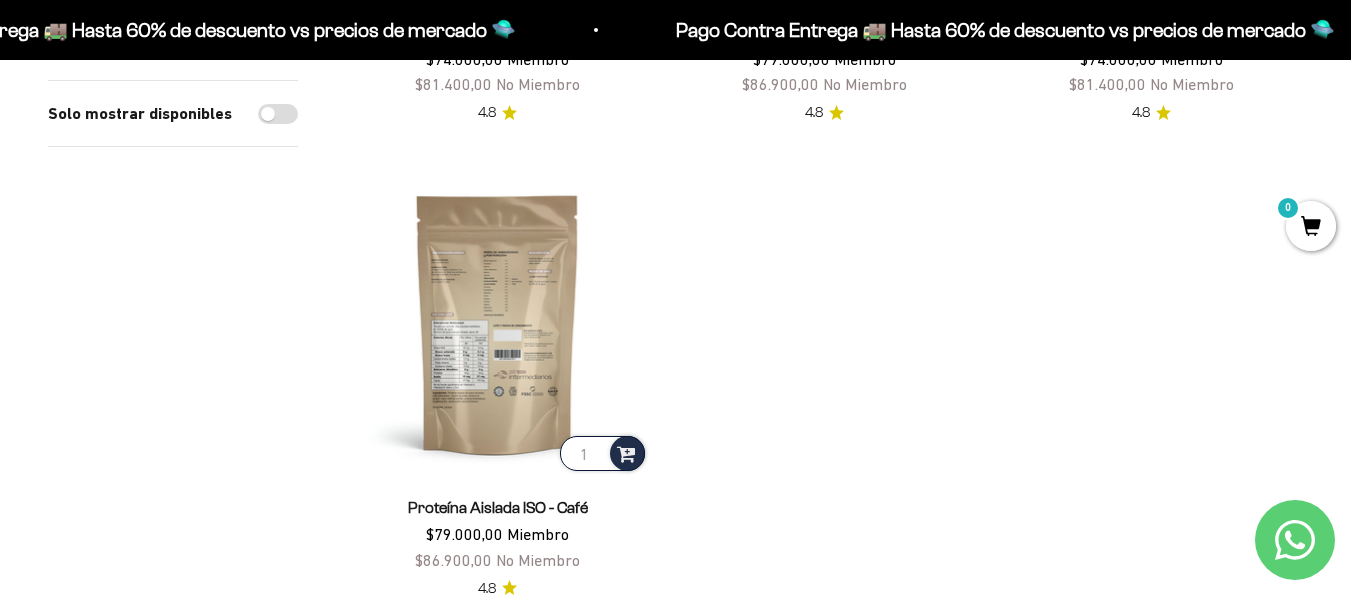 click at bounding box center (497, 323) 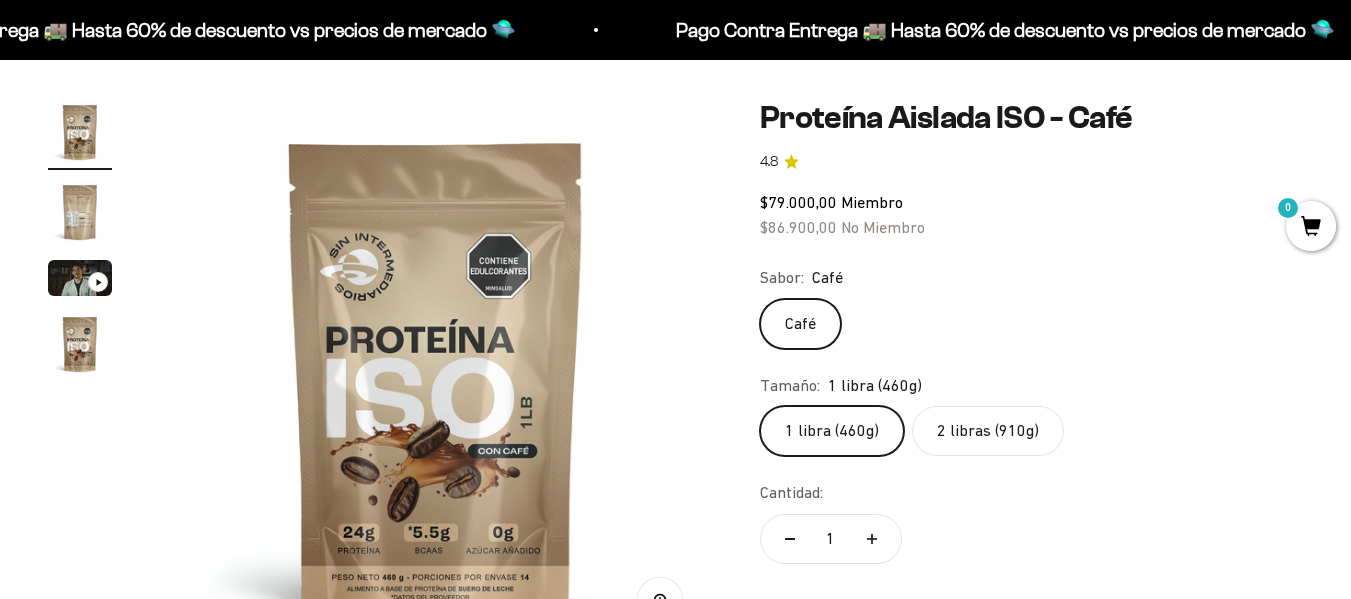 scroll, scrollTop: 157, scrollLeft: 0, axis: vertical 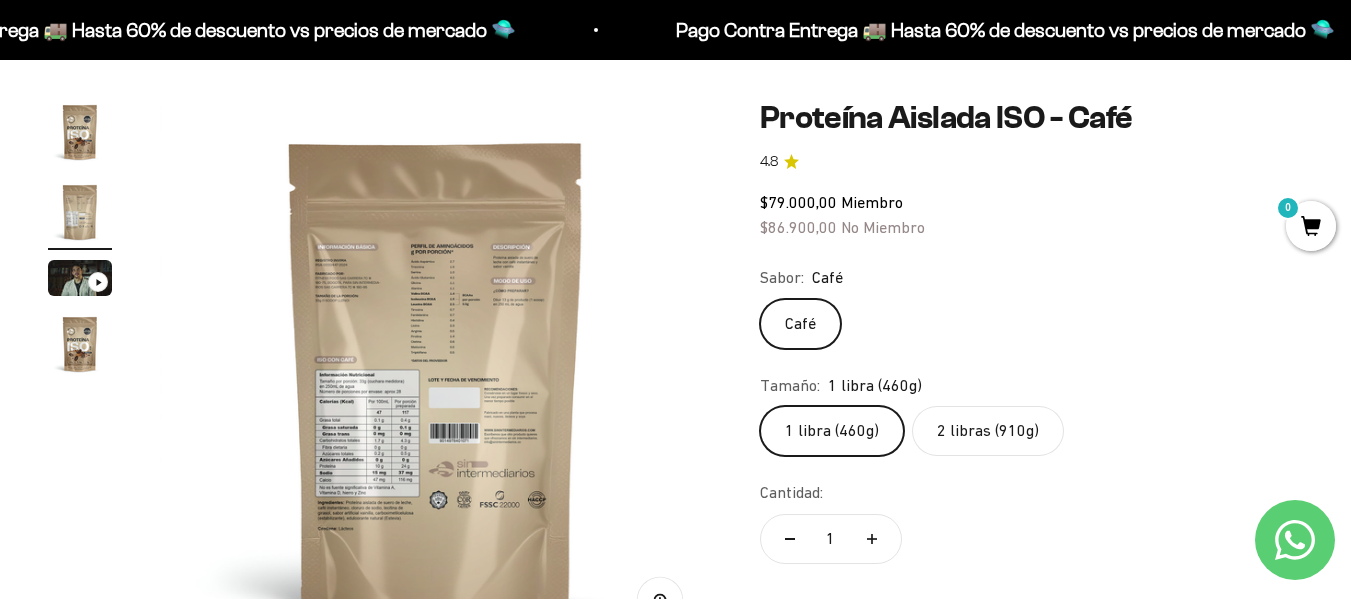 click at bounding box center (436, 376) 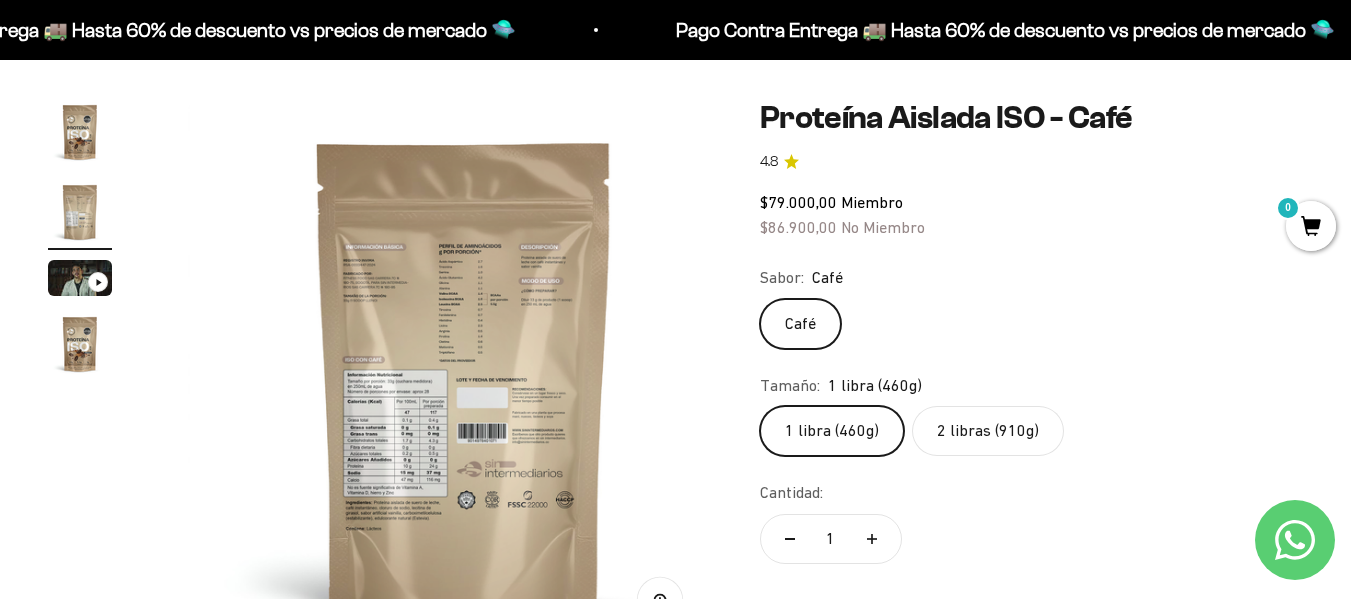 scroll, scrollTop: 0, scrollLeft: 564, axis: horizontal 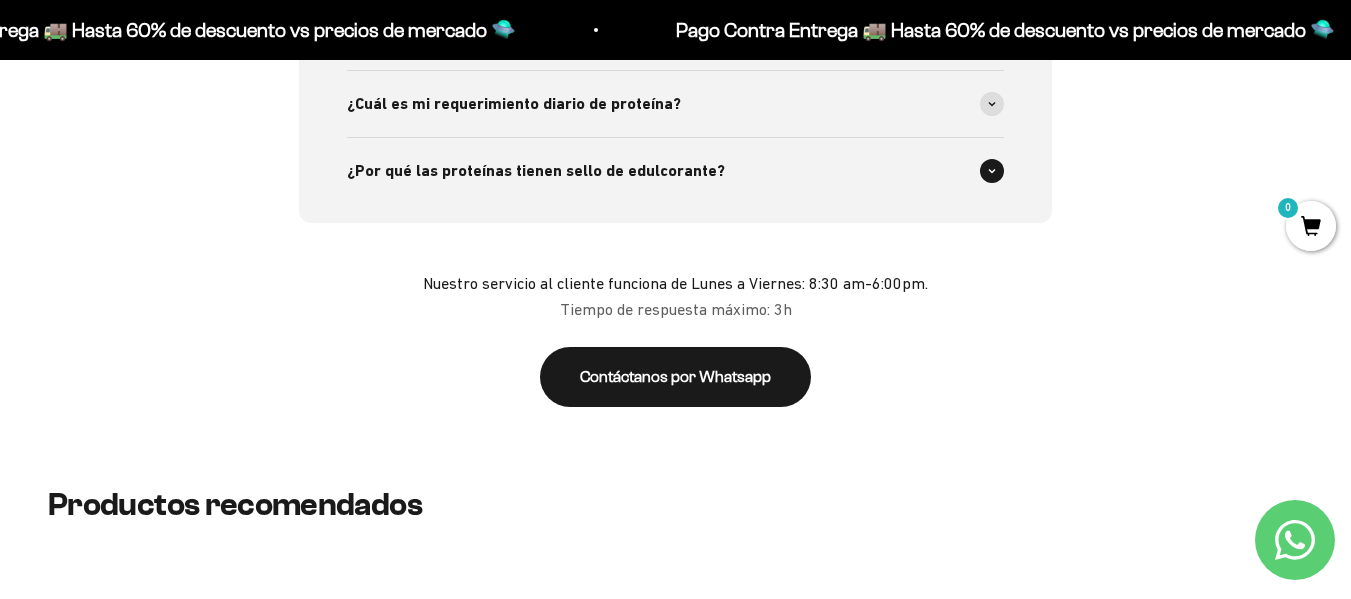 click on "¿Por qué las proteínas tienen sello de edulcorante?" at bounding box center (675, 171) 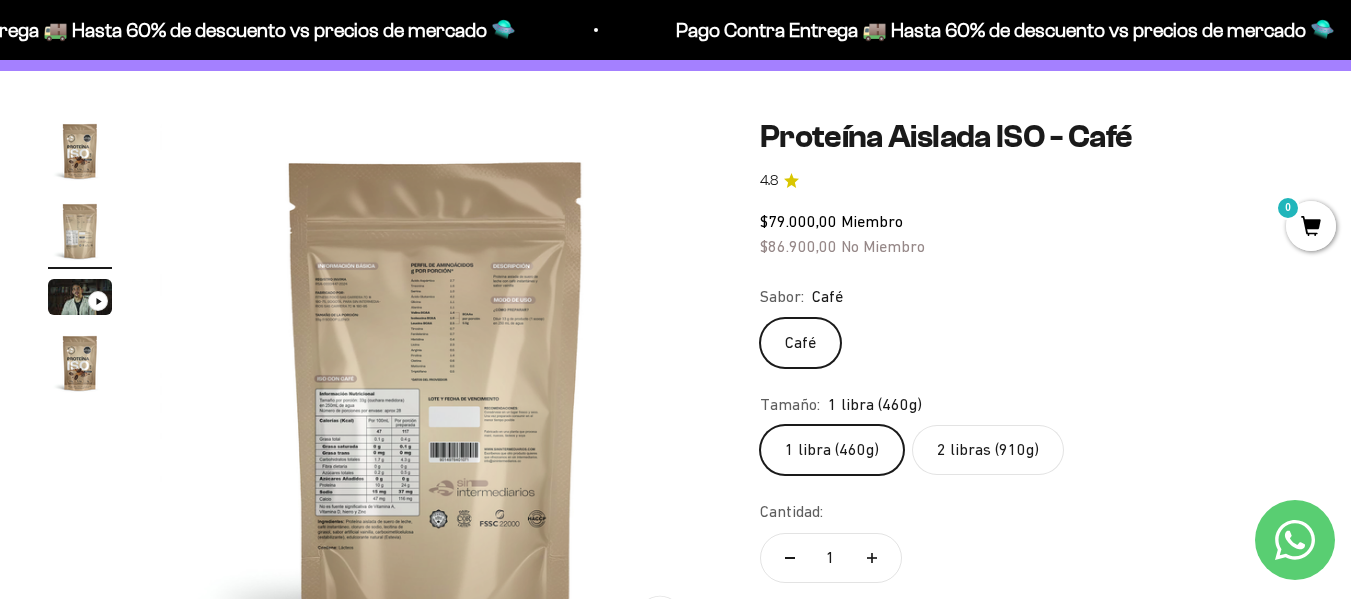 scroll, scrollTop: 0, scrollLeft: 0, axis: both 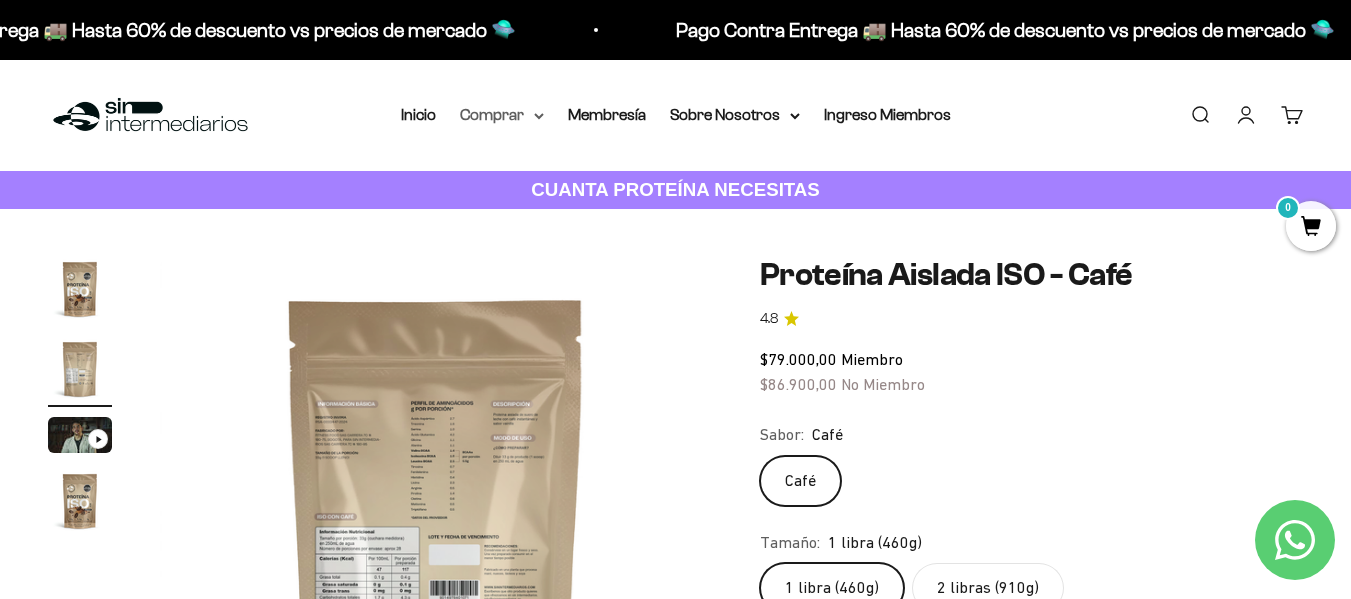 click on "Comprar" at bounding box center (502, 115) 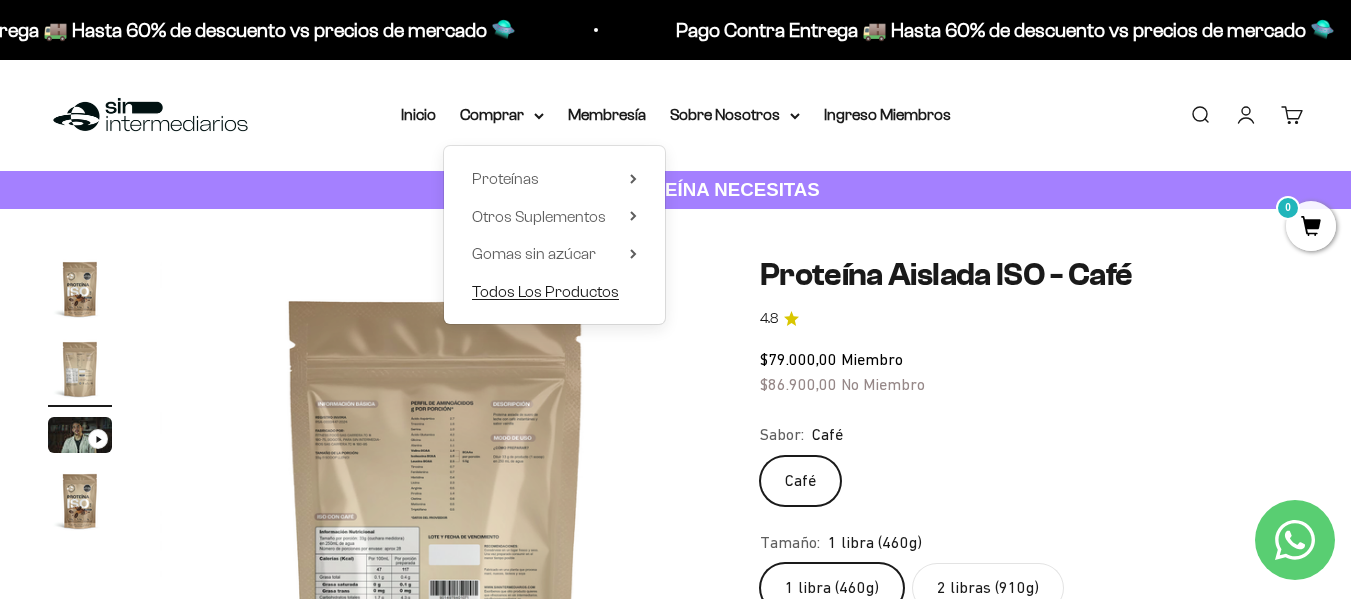 click on "Todos Los Productos" at bounding box center [545, 291] 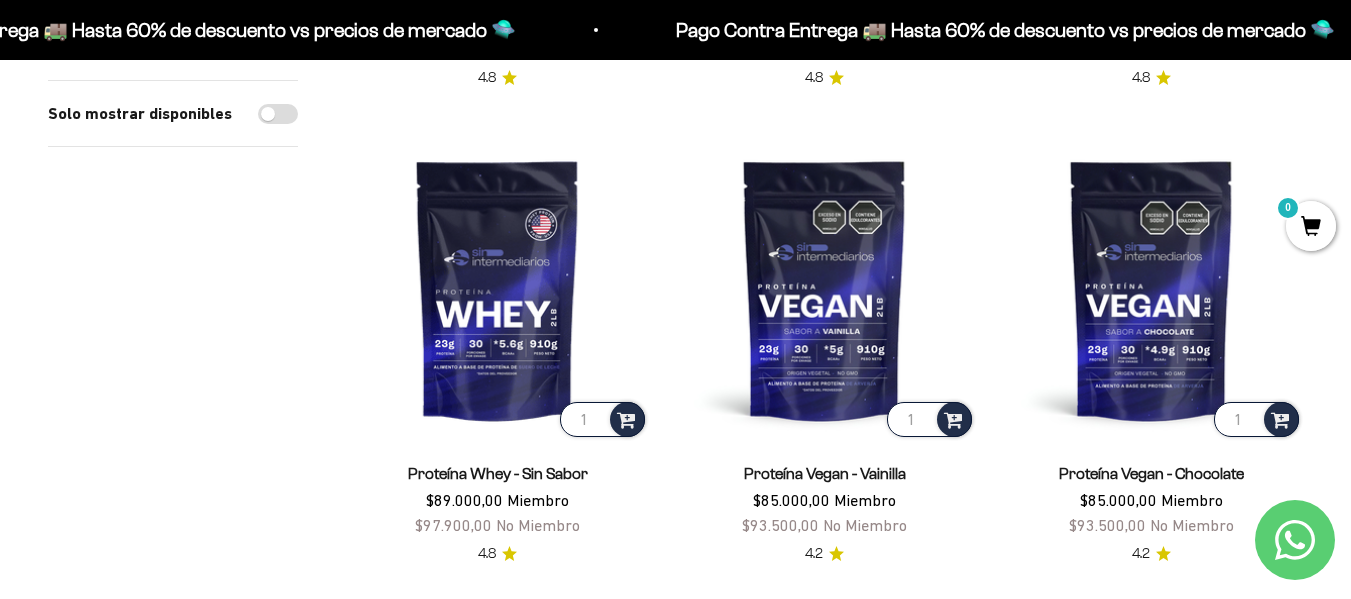 scroll, scrollTop: 3505, scrollLeft: 0, axis: vertical 